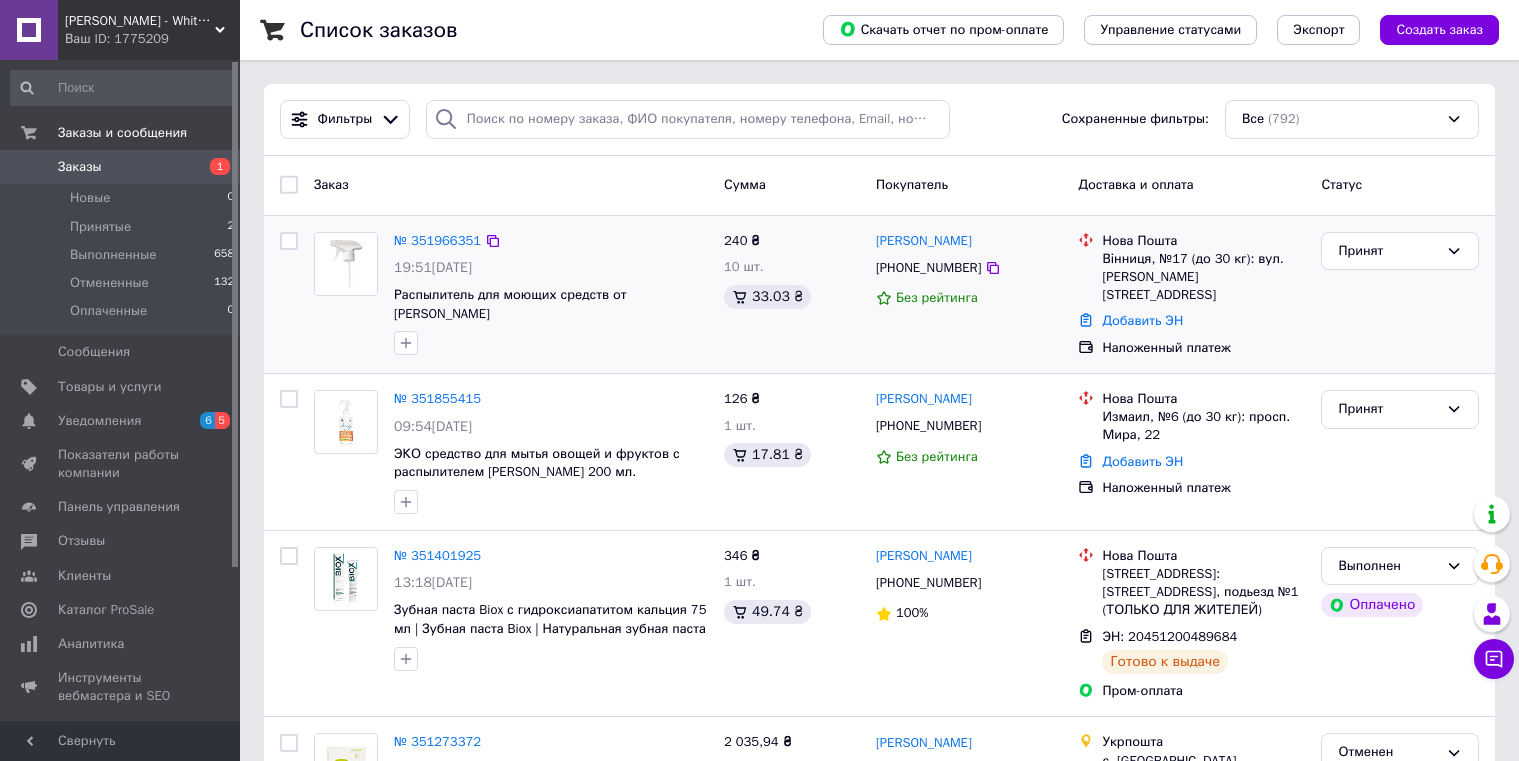scroll, scrollTop: 0, scrollLeft: 0, axis: both 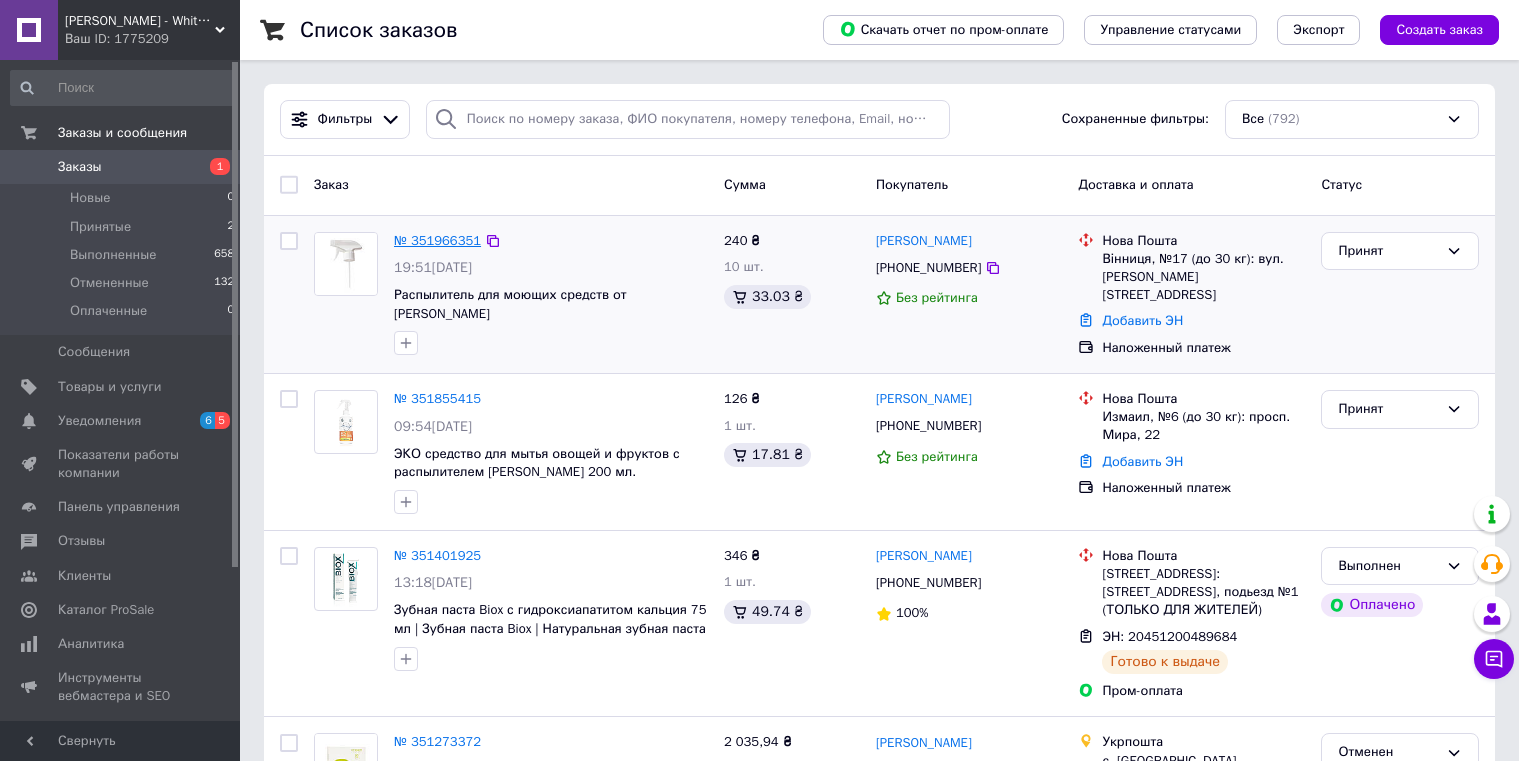 click on "№ 351966351" at bounding box center (437, 240) 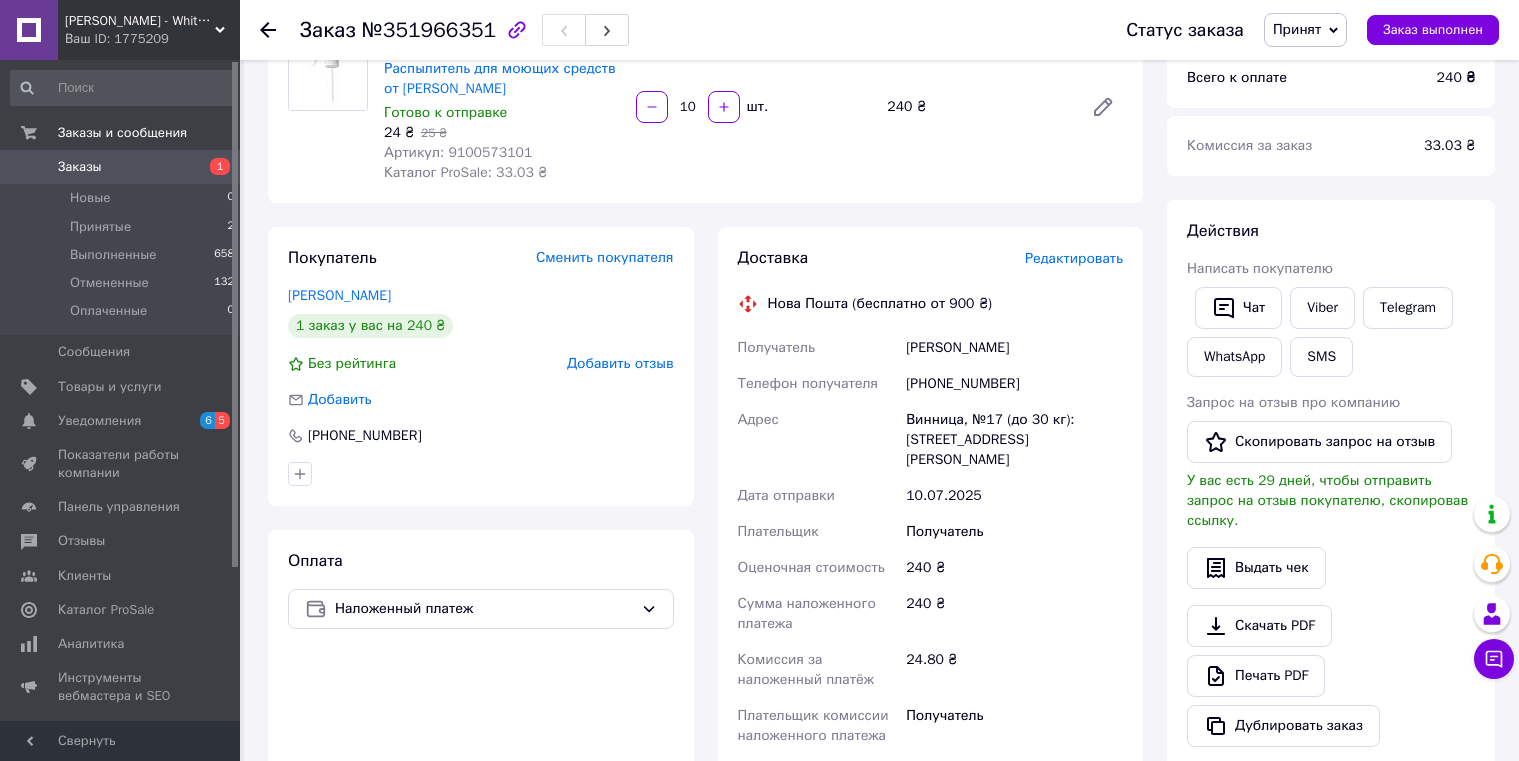 scroll, scrollTop: 400, scrollLeft: 0, axis: vertical 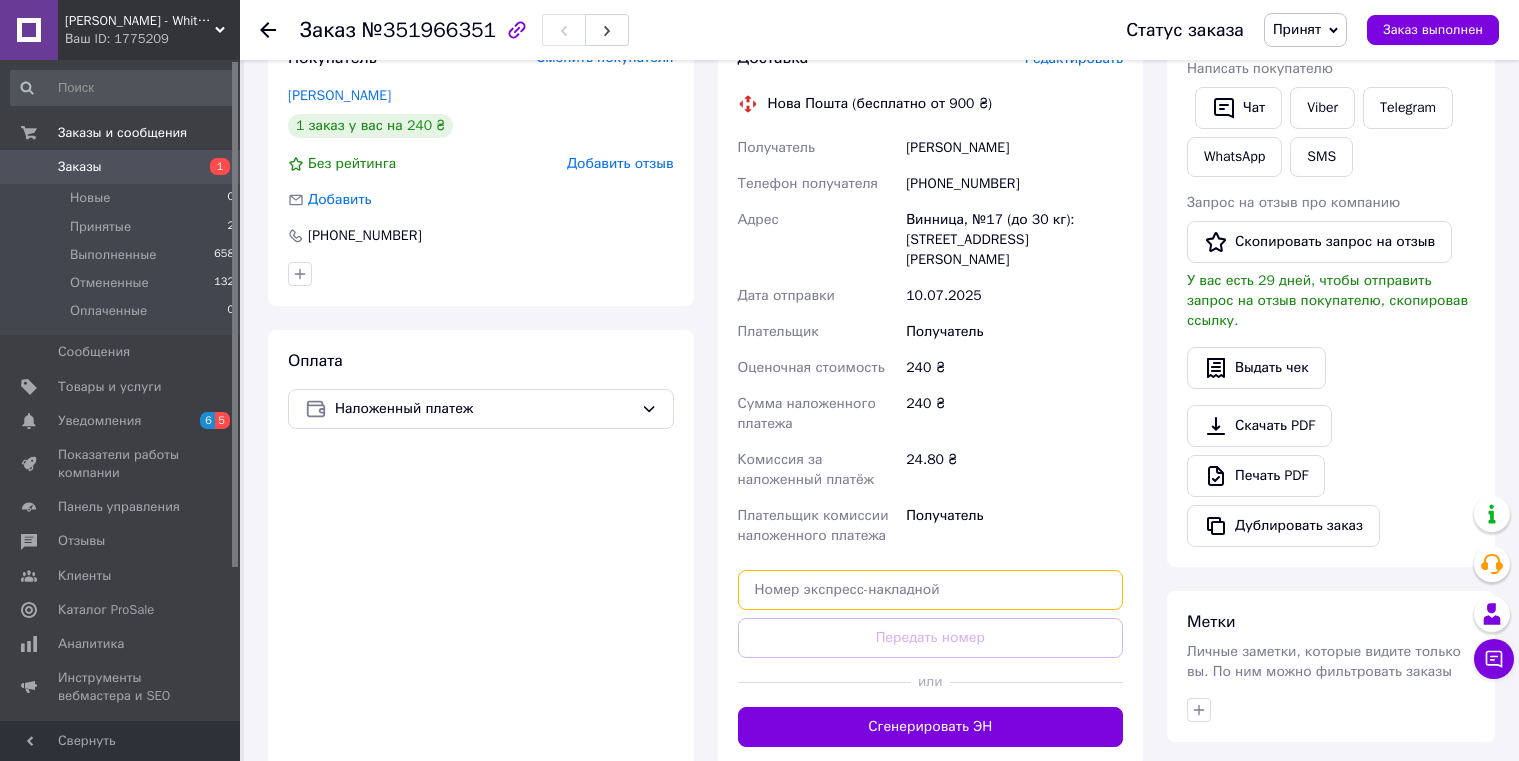 click at bounding box center (931, 590) 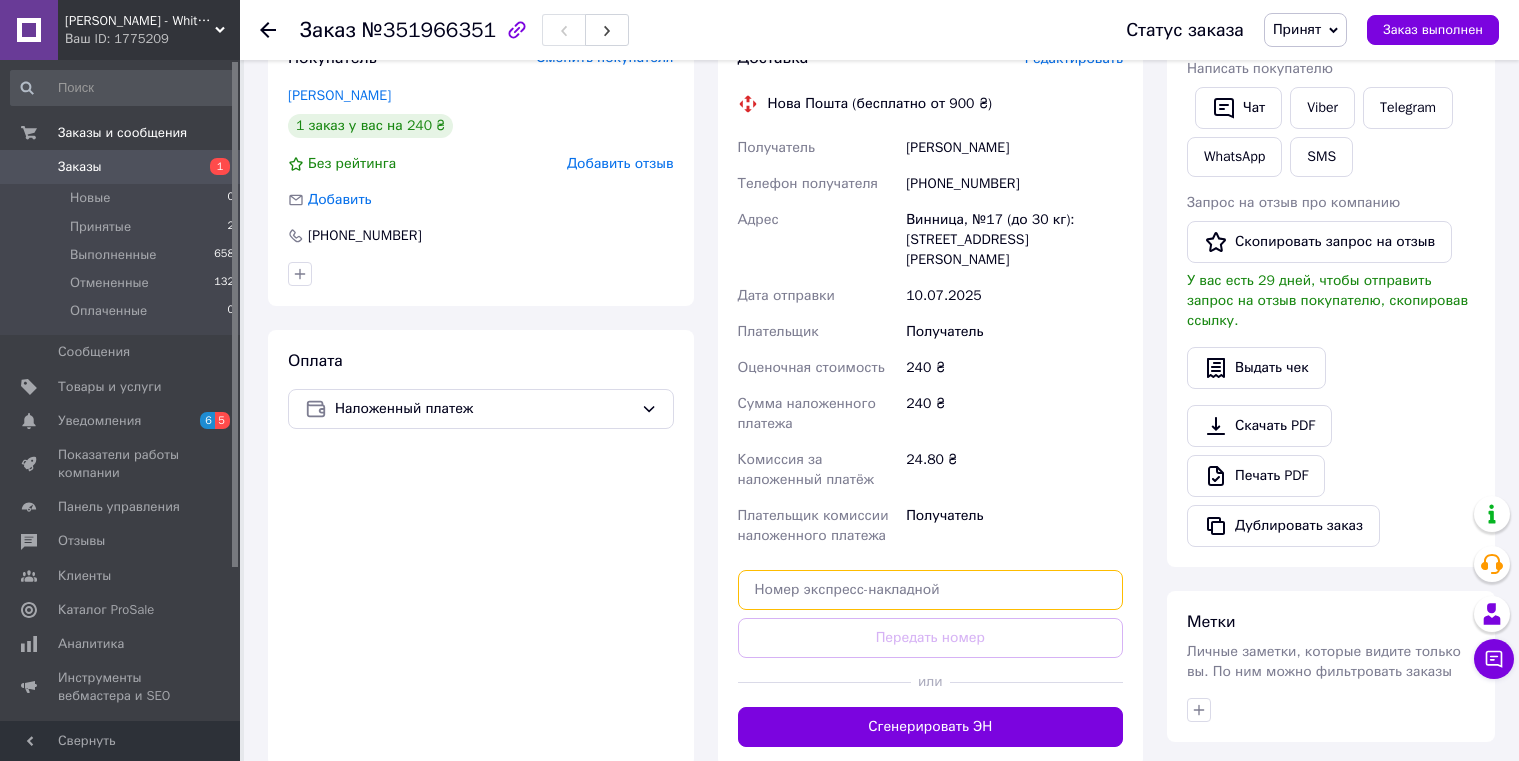 paste on "20451202712815" 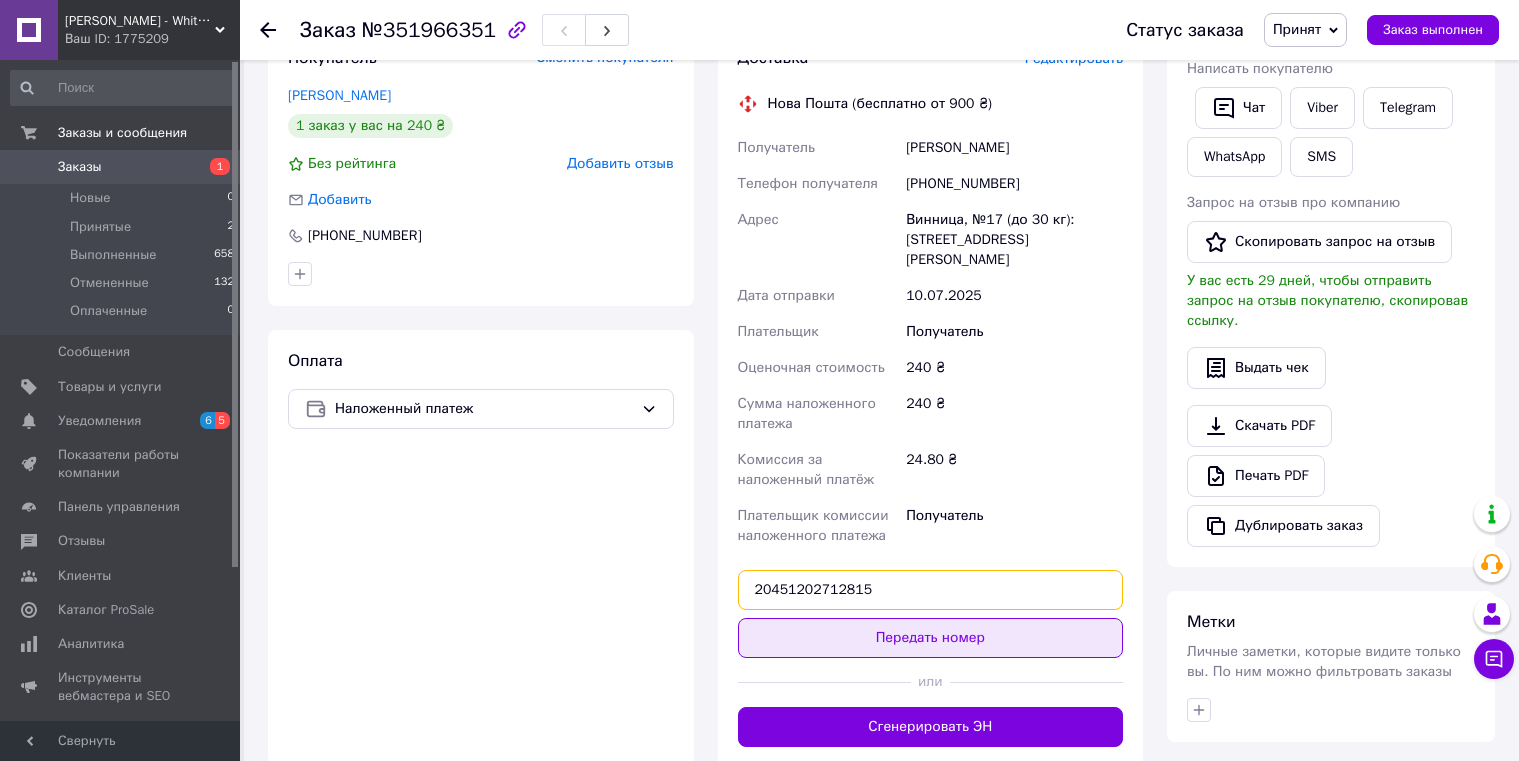 type on "20451202712815" 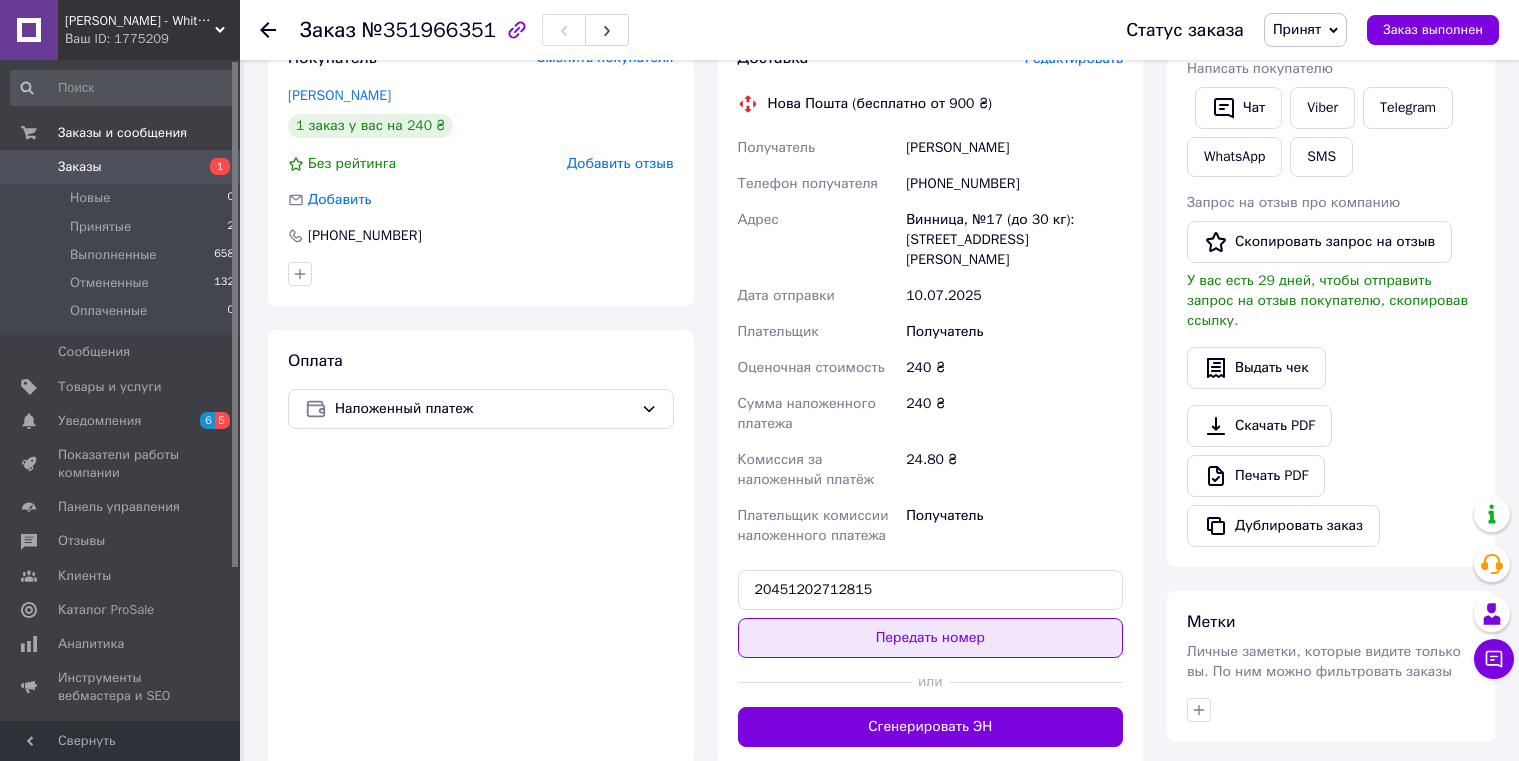 click on "Передать номер" at bounding box center (931, 638) 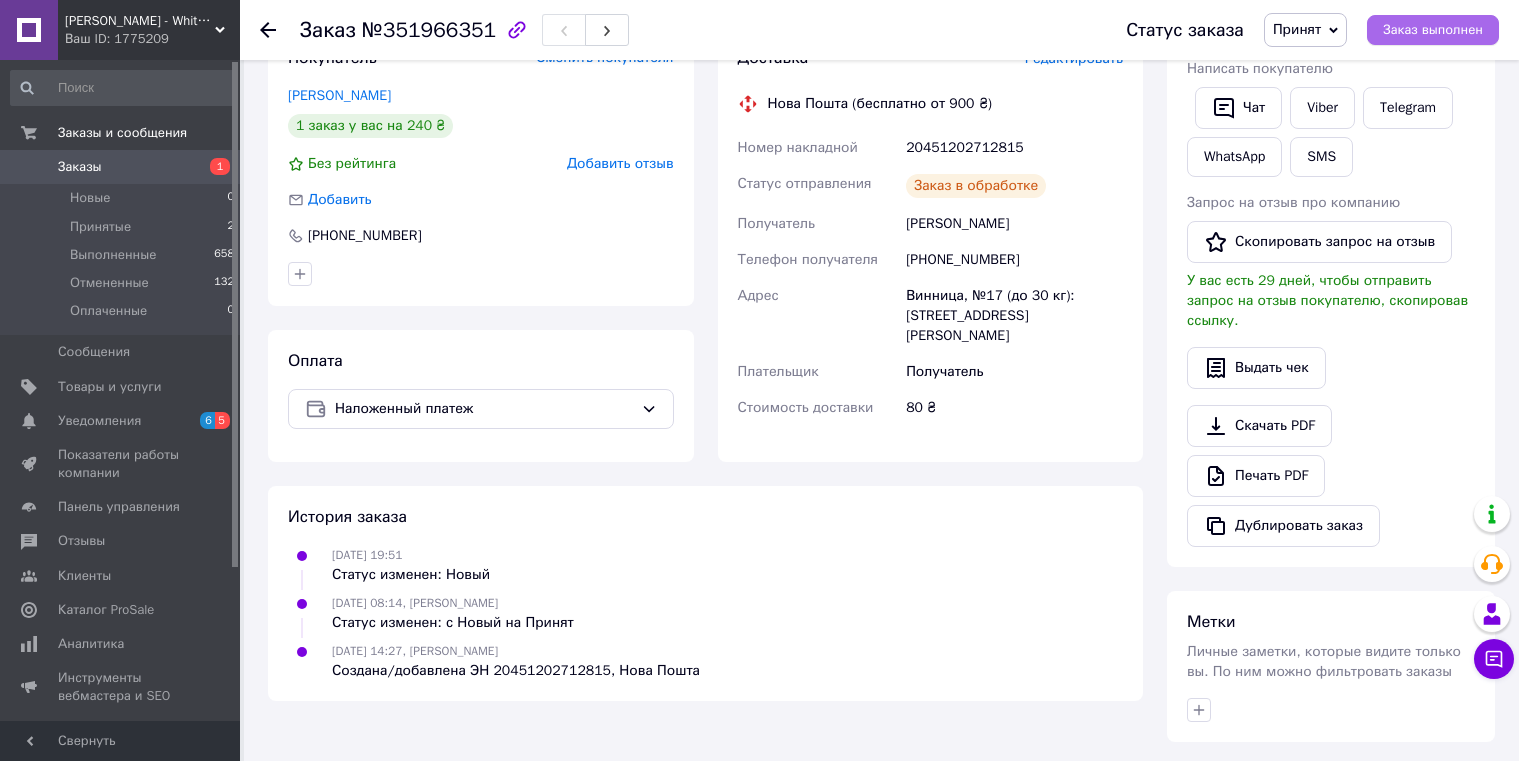 click on "Заказ выполнен" at bounding box center [1433, 30] 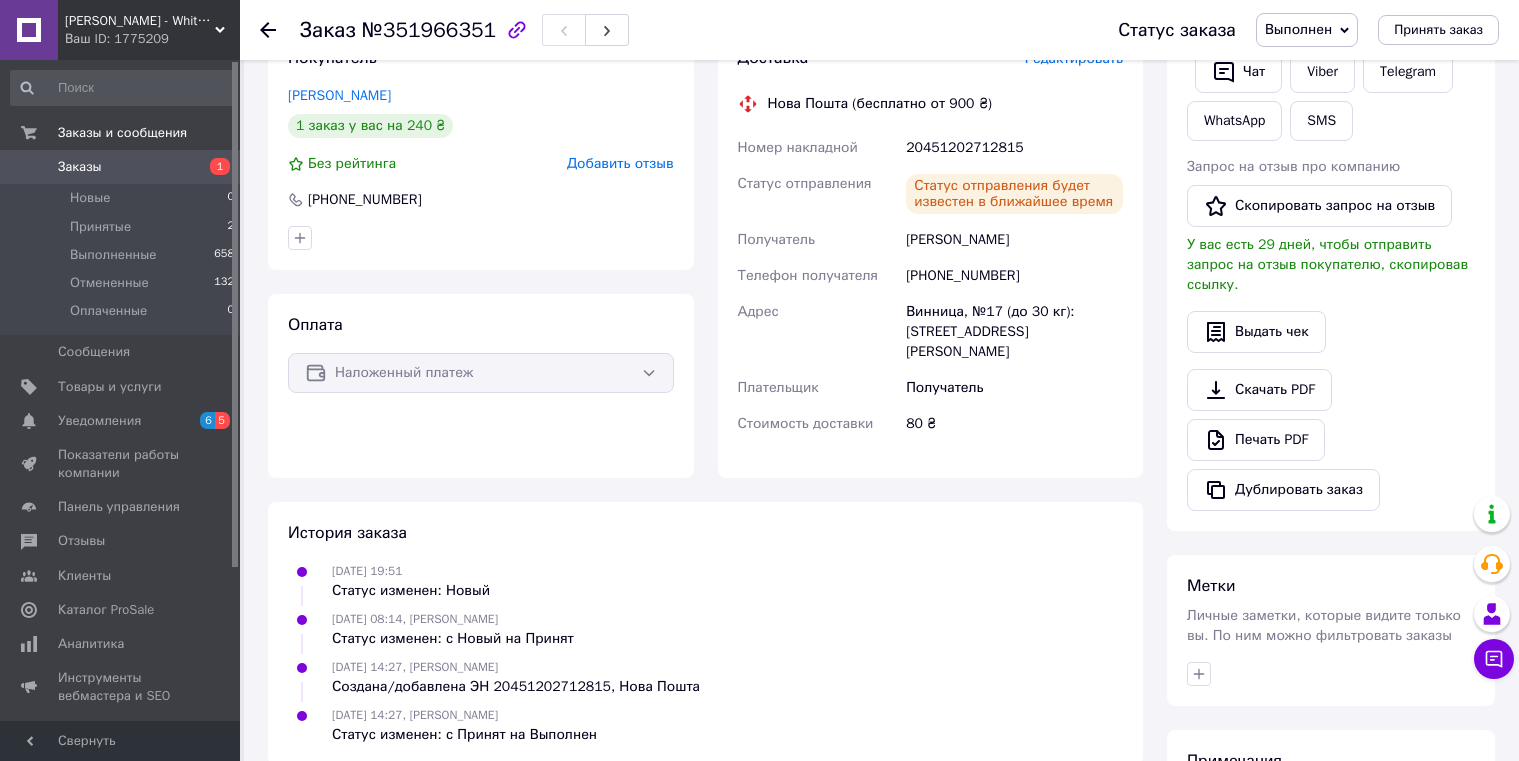 click 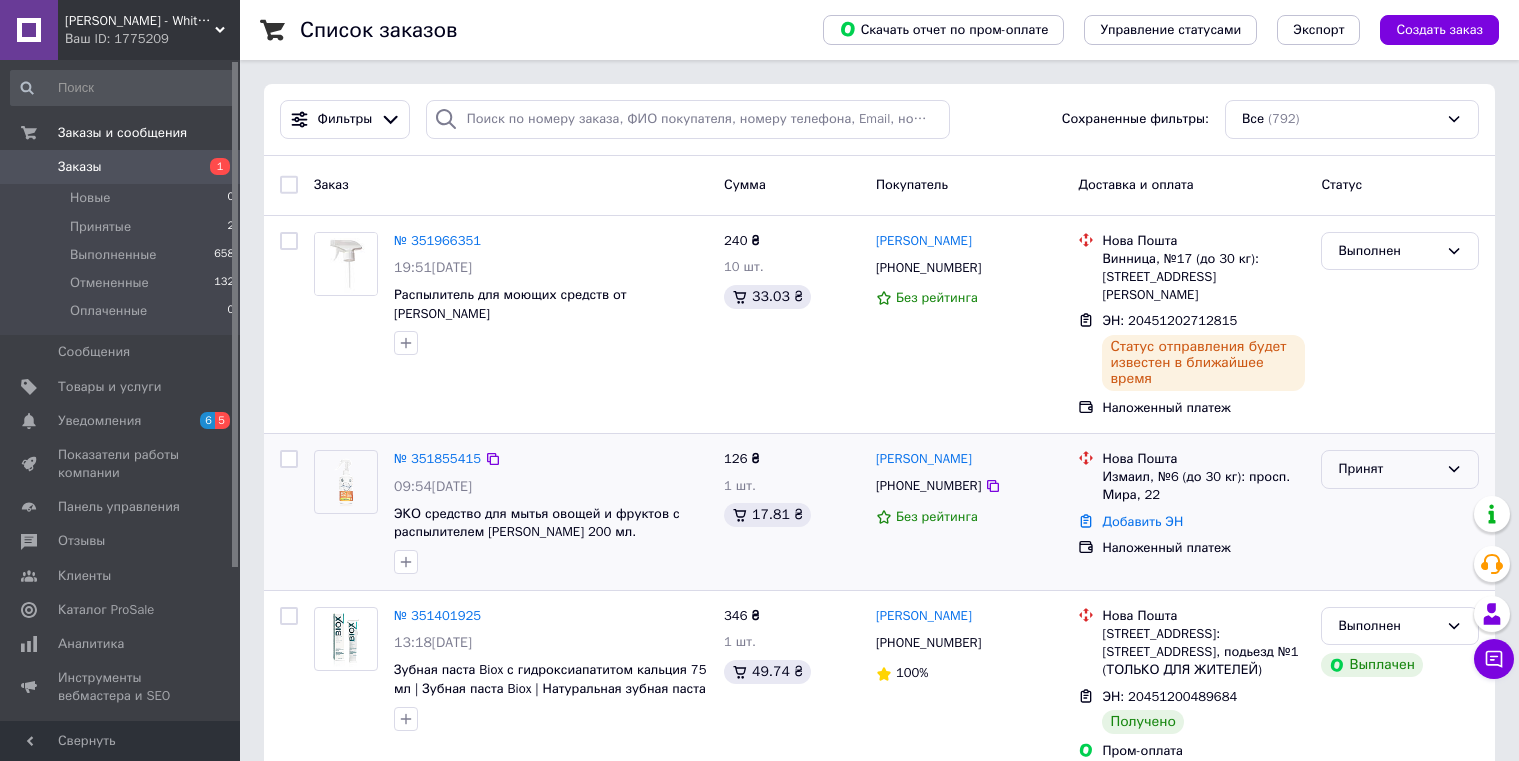 click 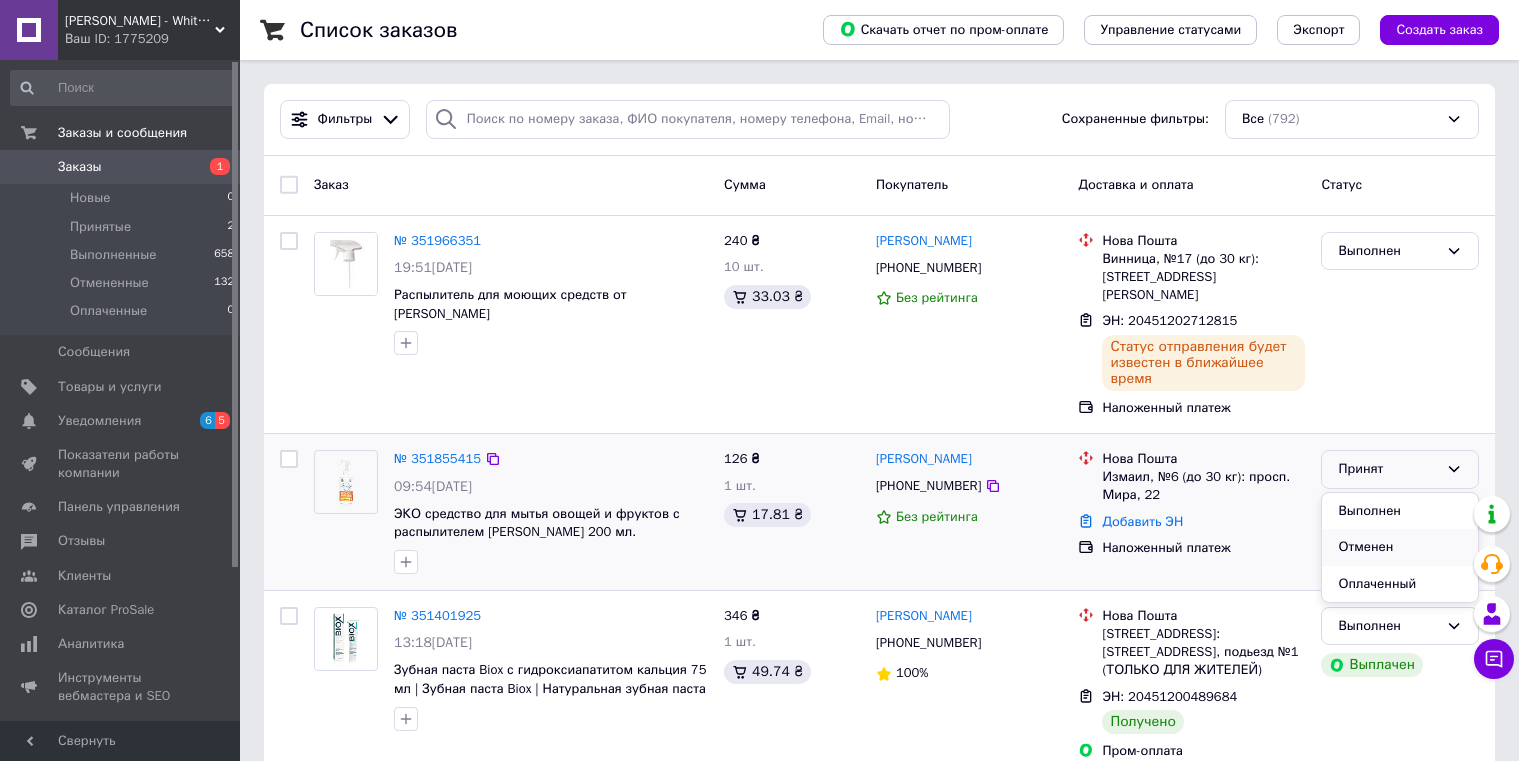 click on "Отменен" at bounding box center [1400, 547] 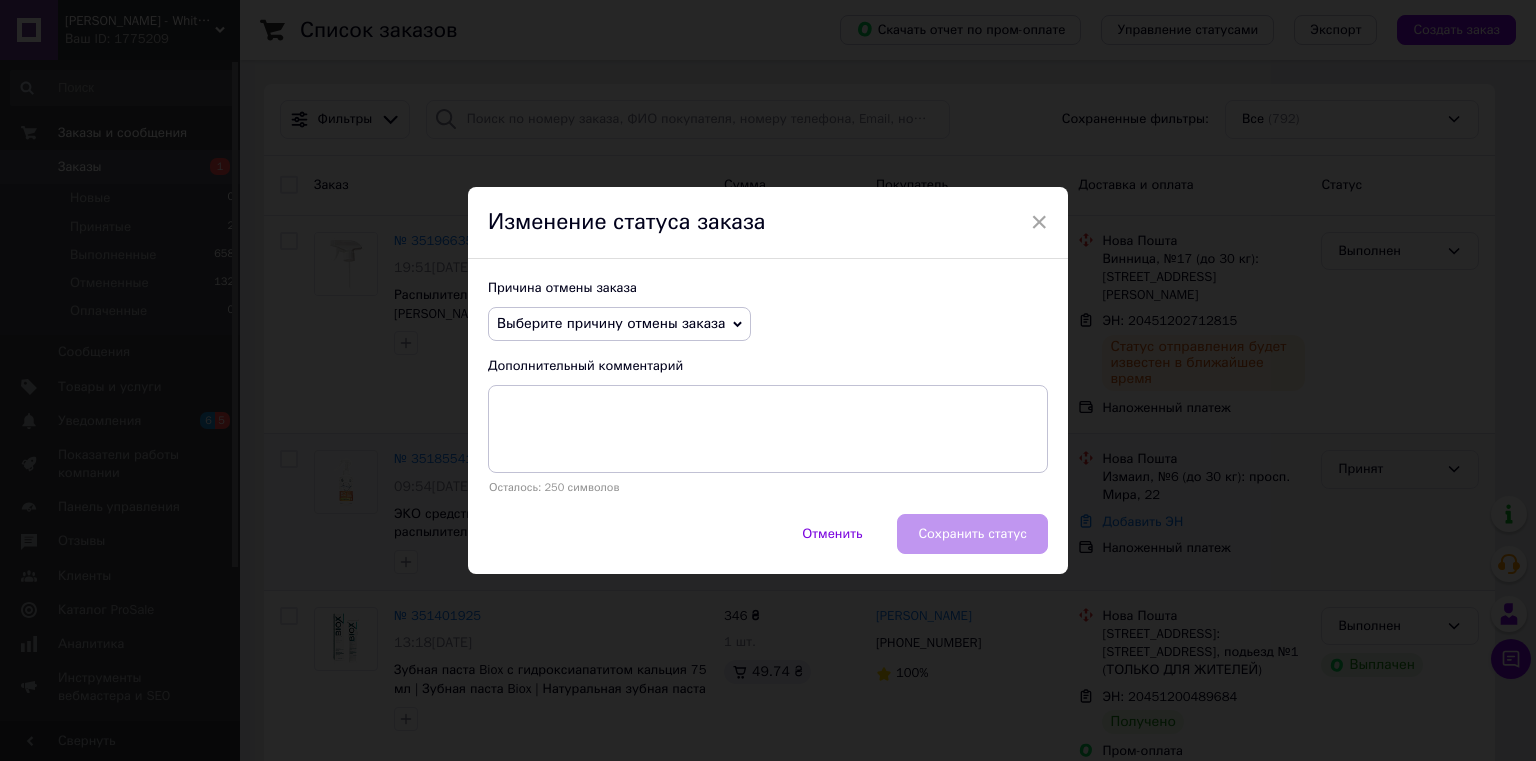 click 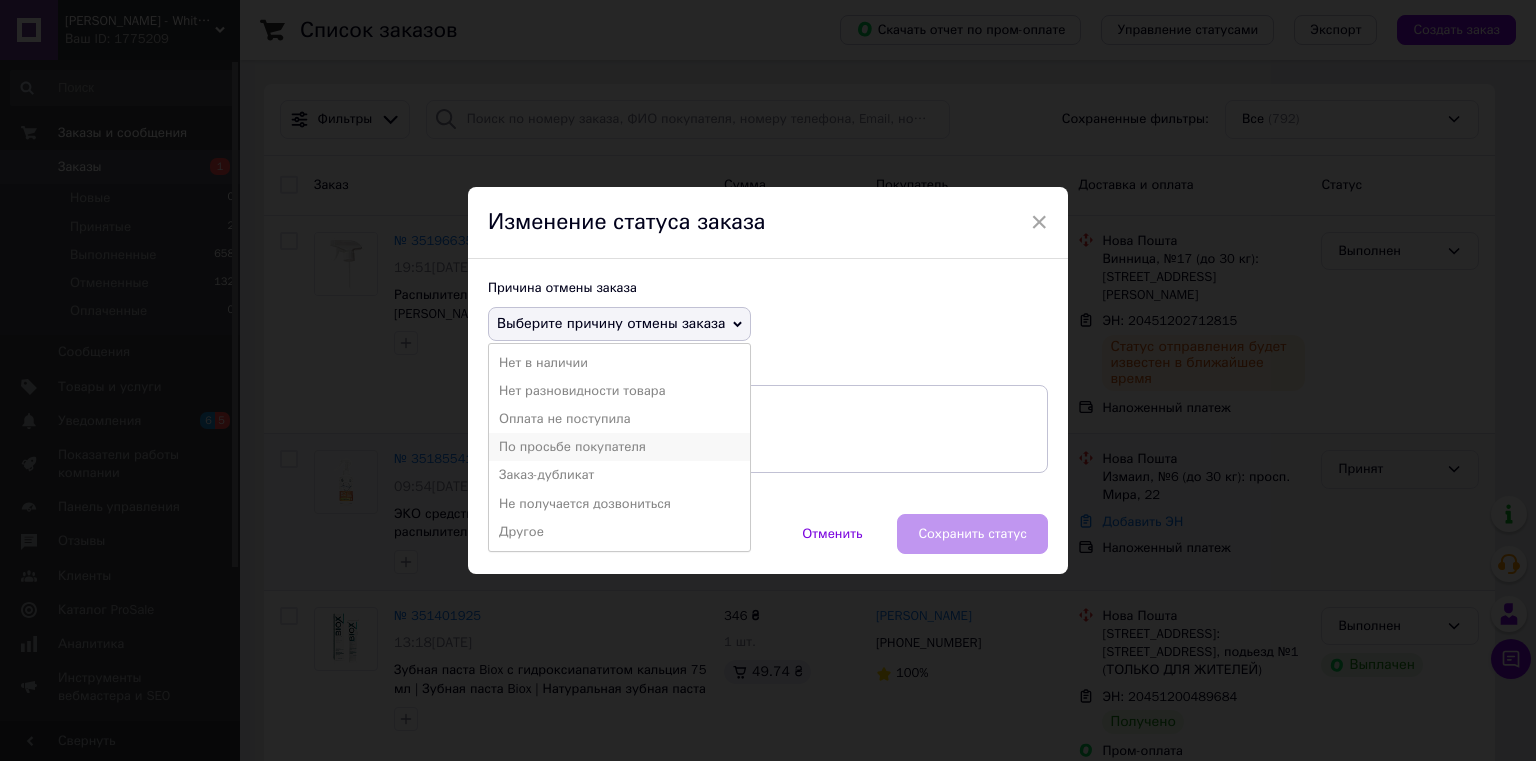 click on "По просьбе покупателя" at bounding box center (619, 447) 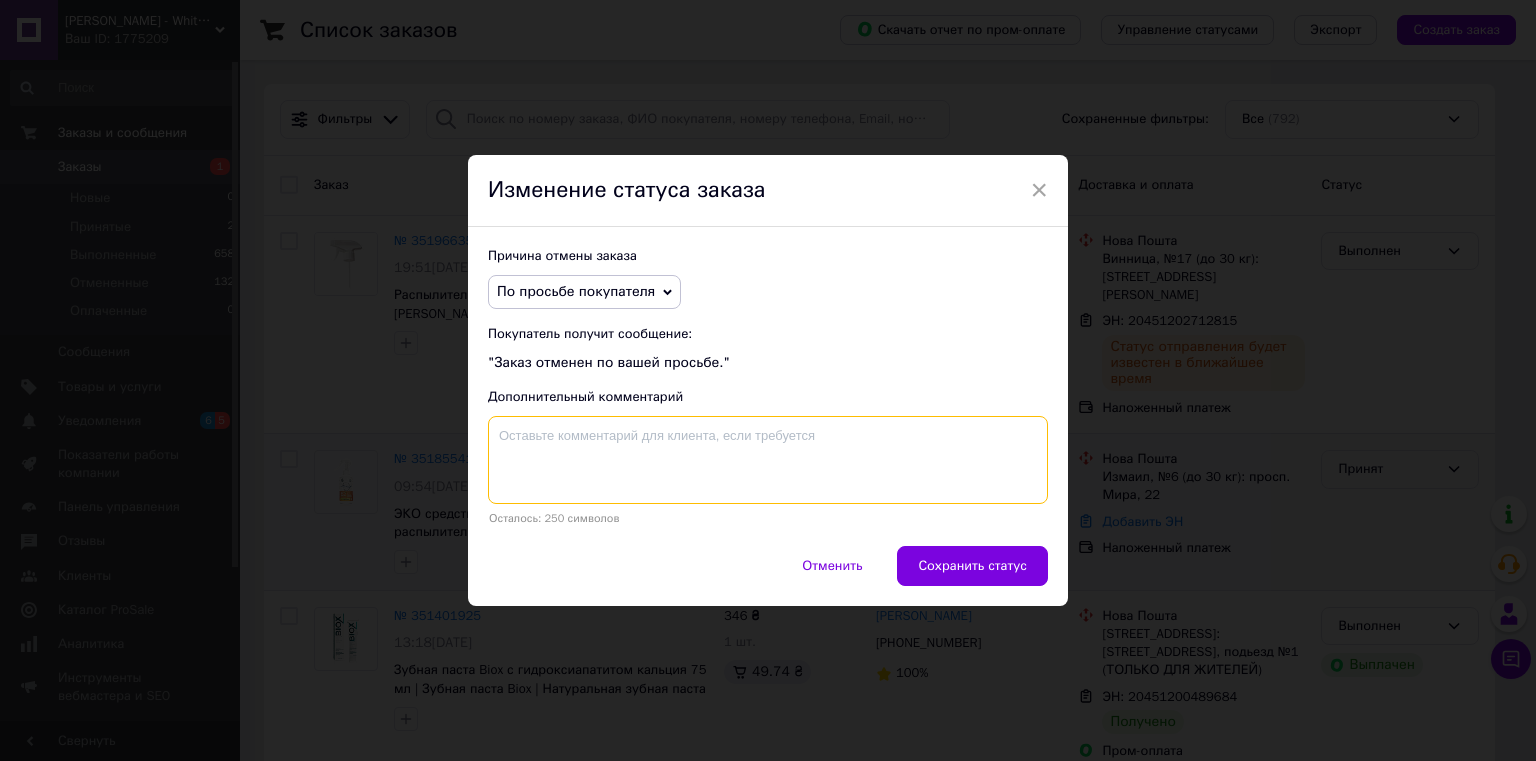 click at bounding box center (768, 460) 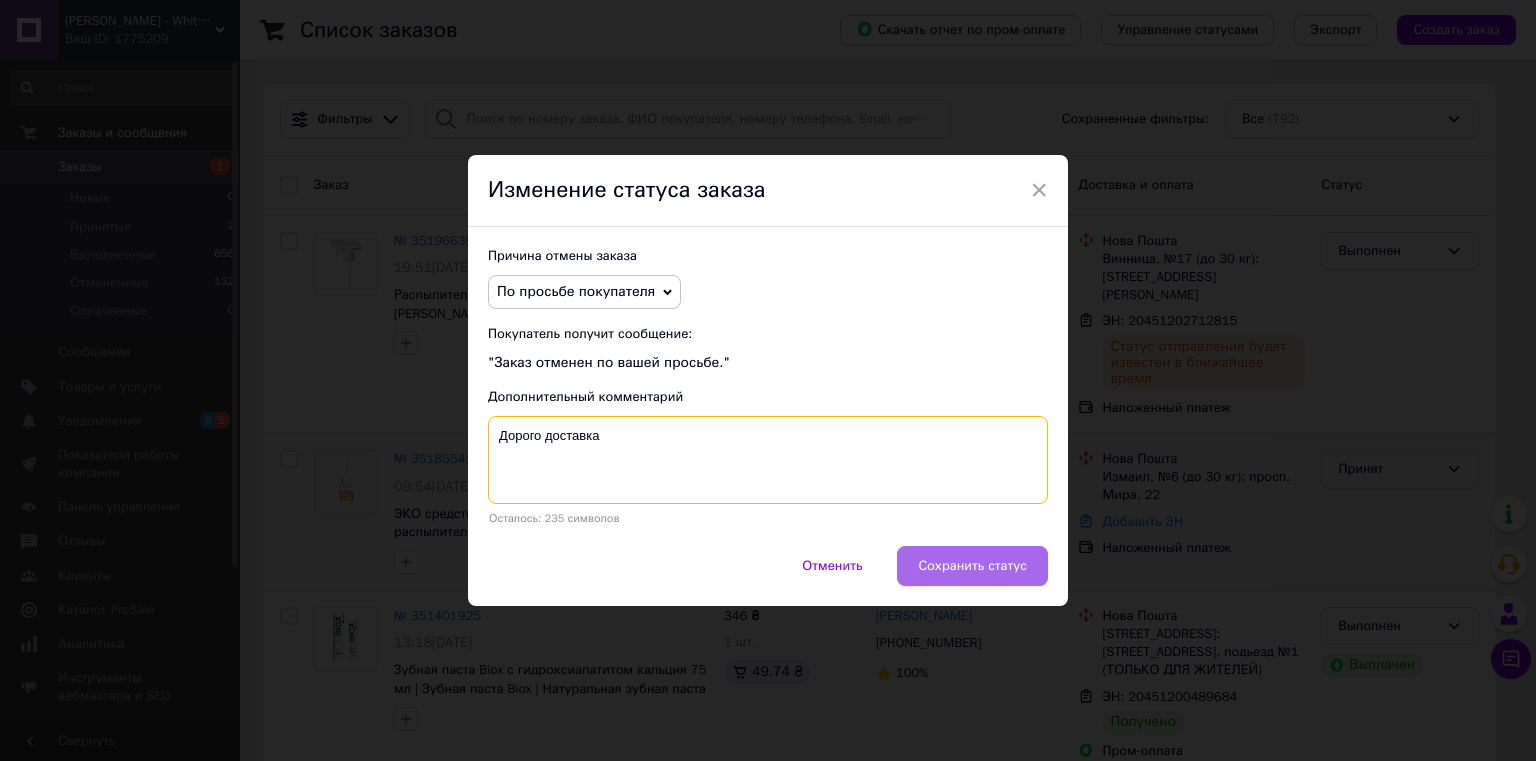 type on "Дорого доставка" 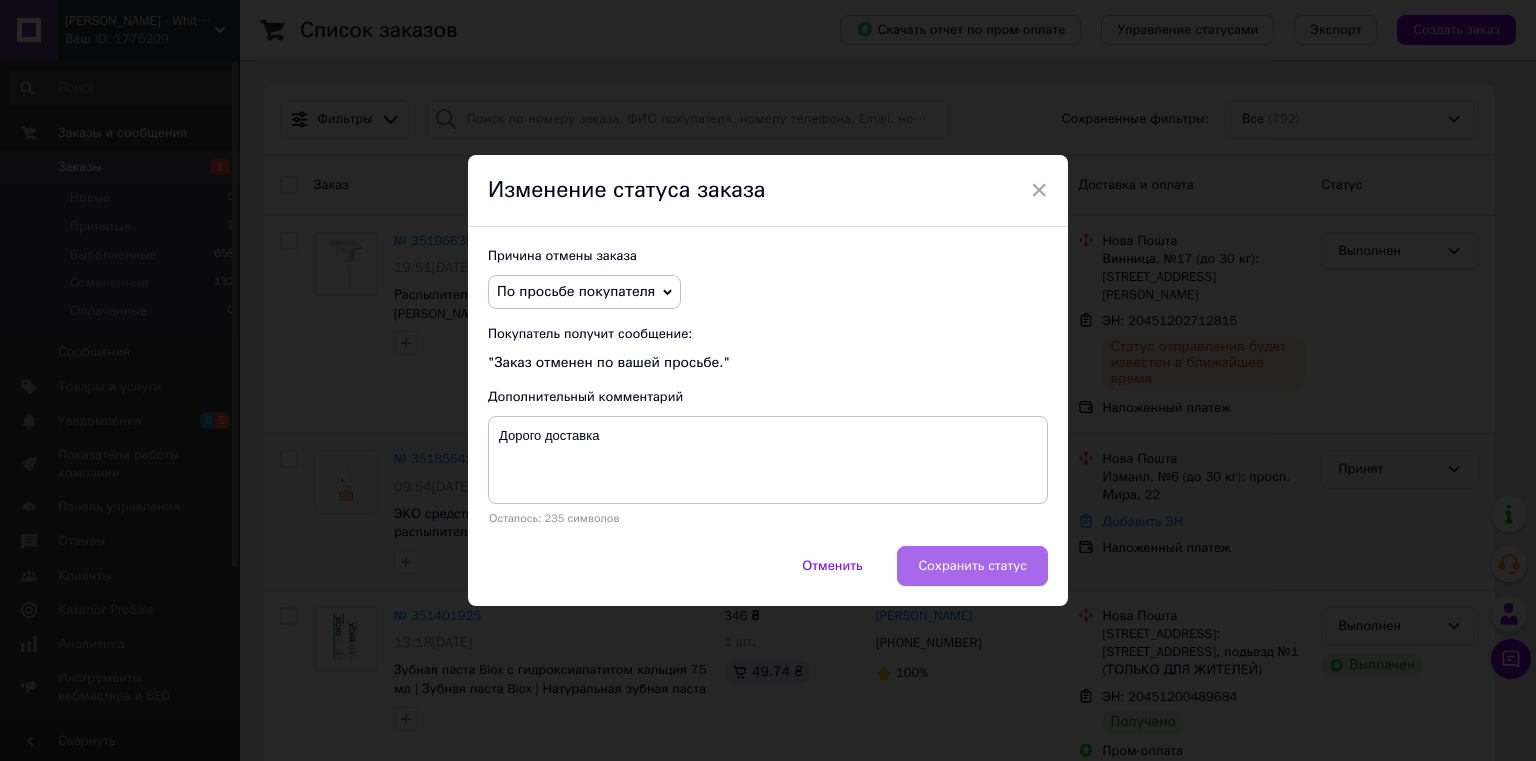 click on "Сохранить статус" at bounding box center [972, 566] 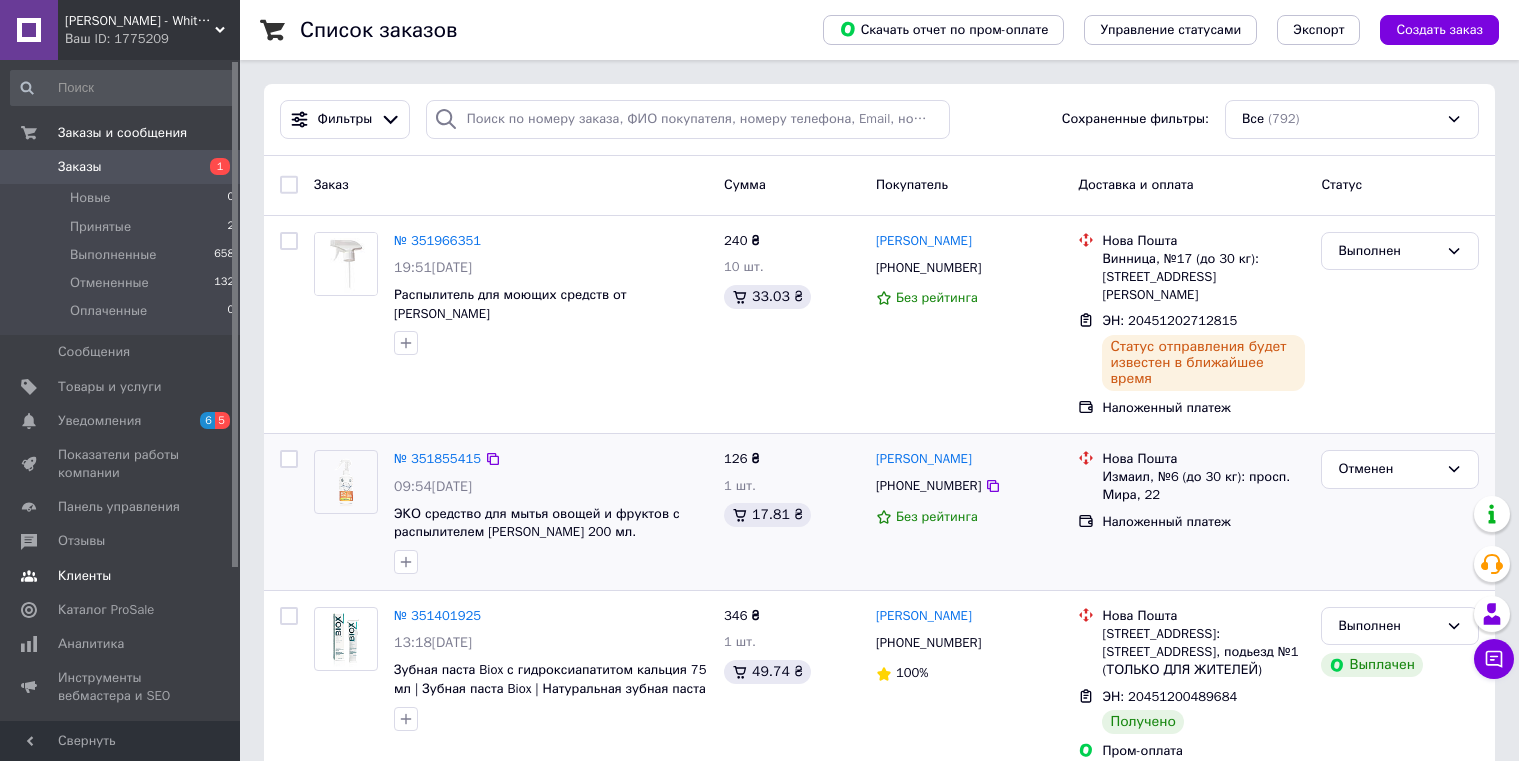 click on "Отзывы" at bounding box center (81, 541) 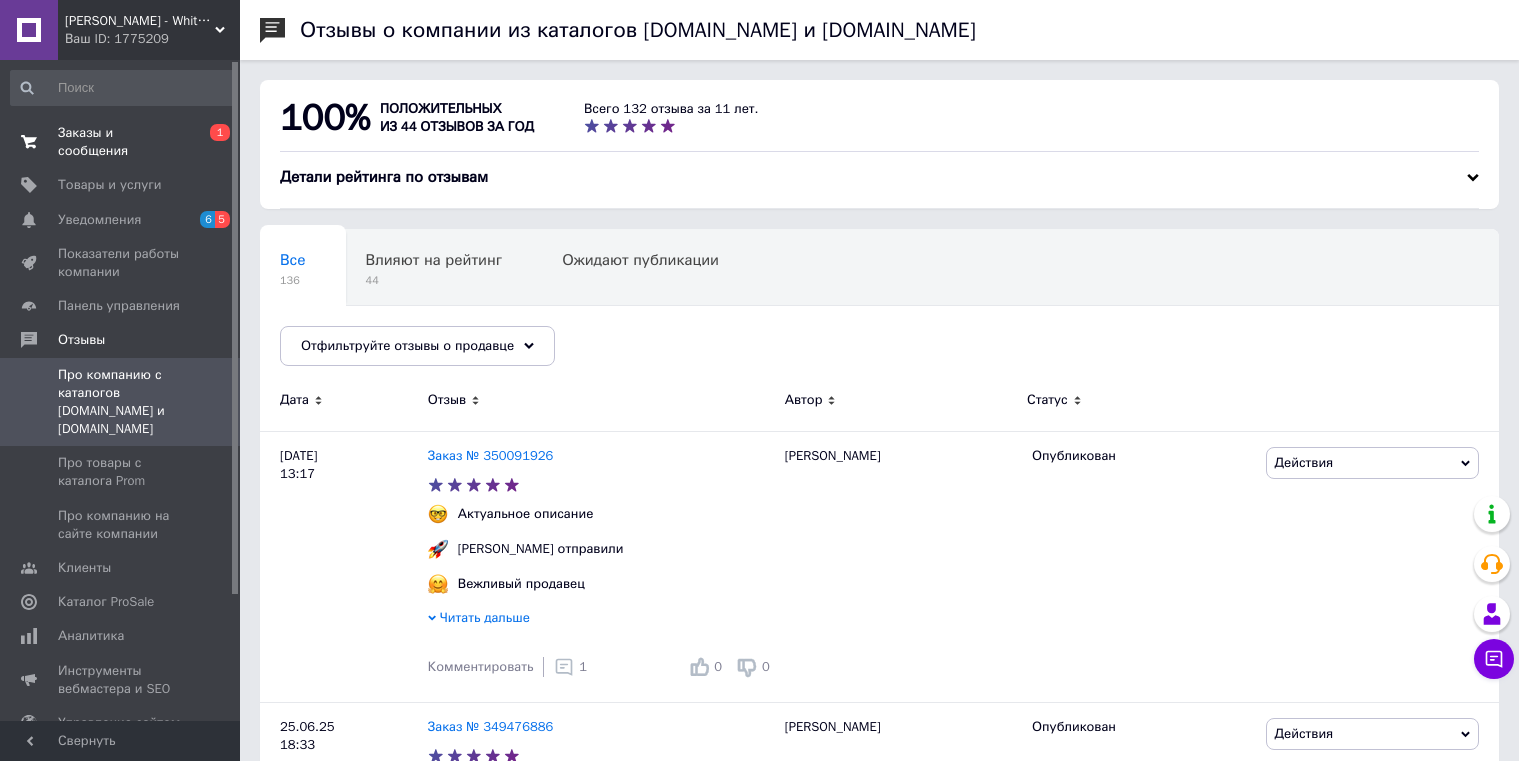 click on "Заказы и сообщения" at bounding box center [121, 142] 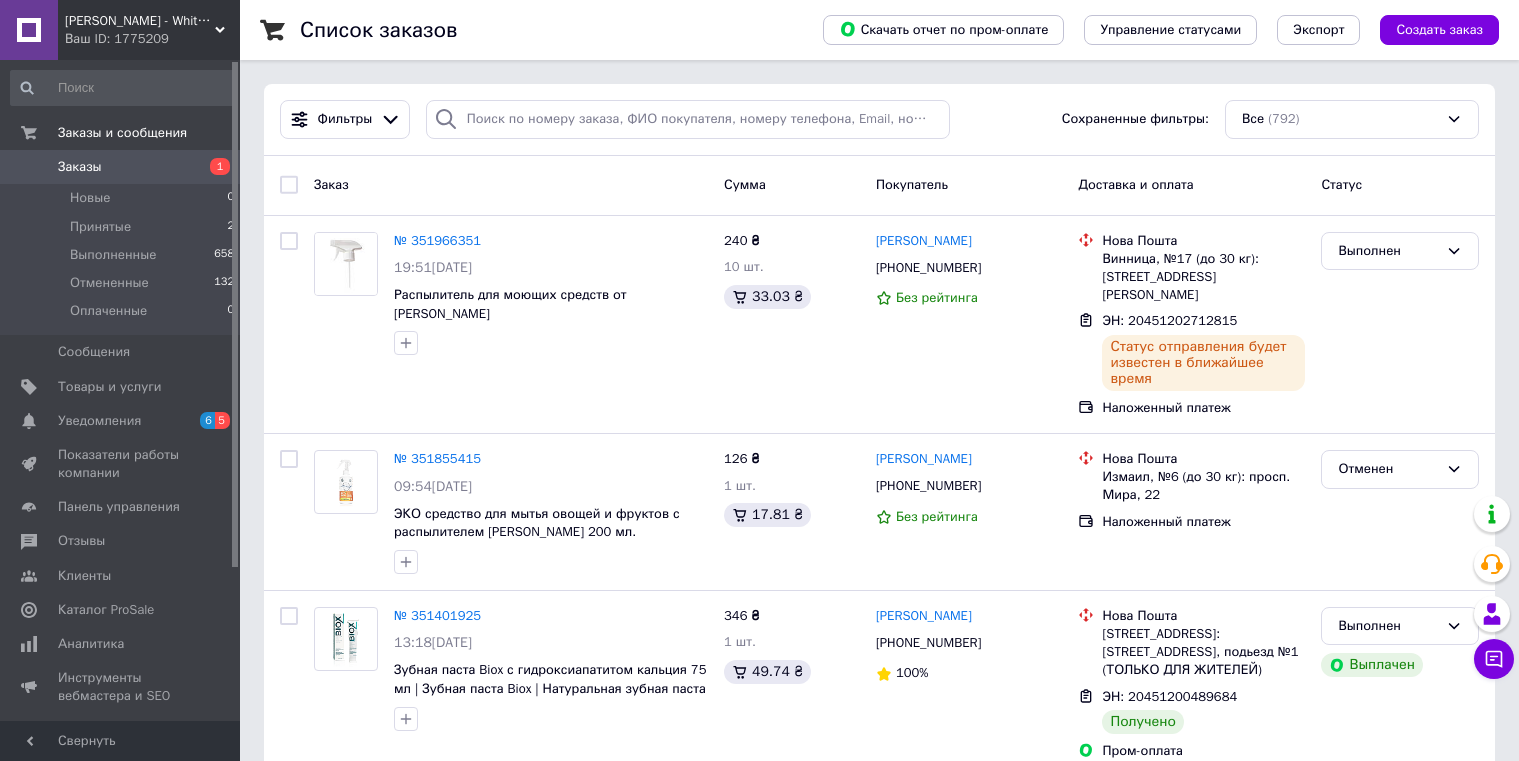click 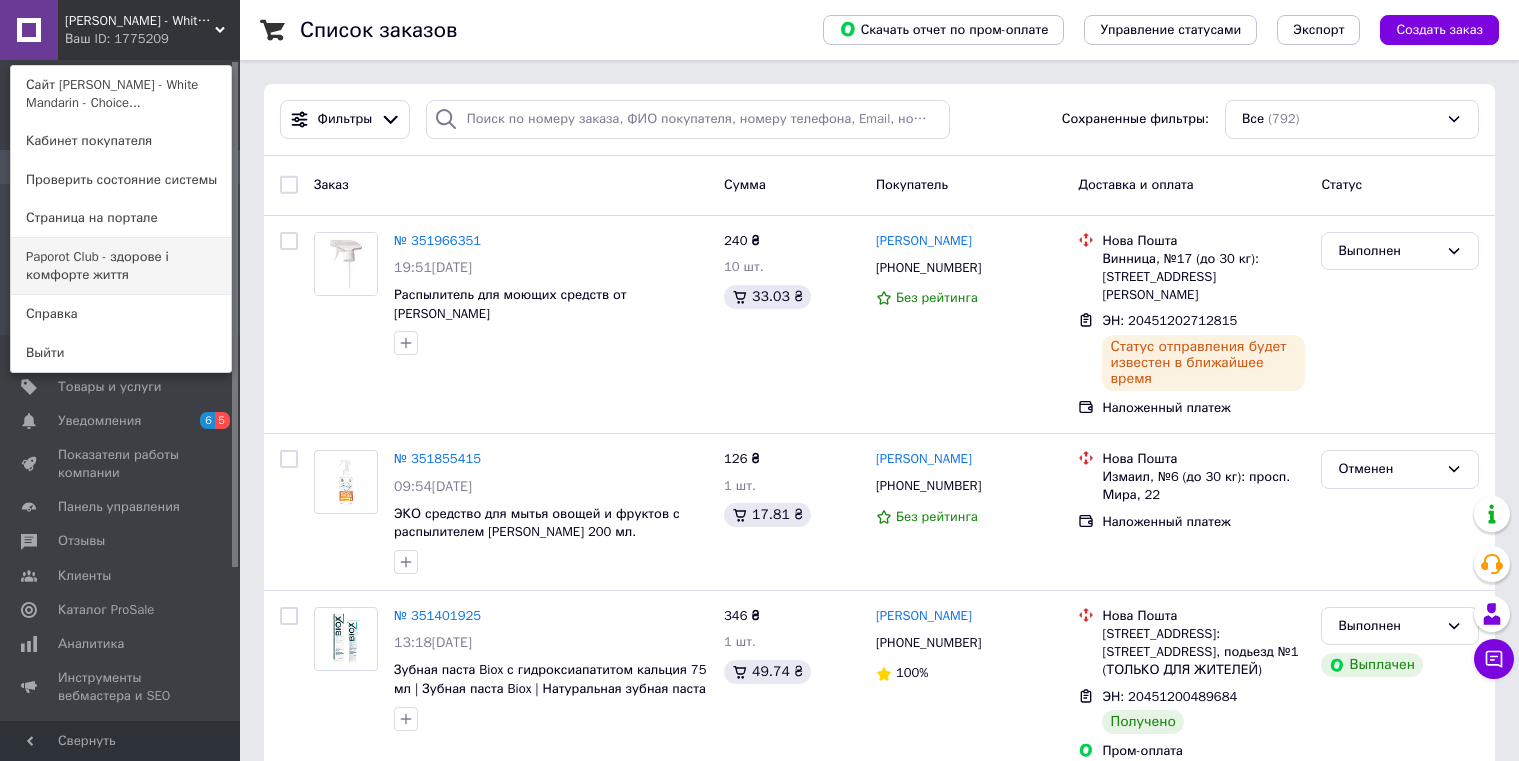 click on "Paporot Club - здорове і комфорте життя" at bounding box center (121, 266) 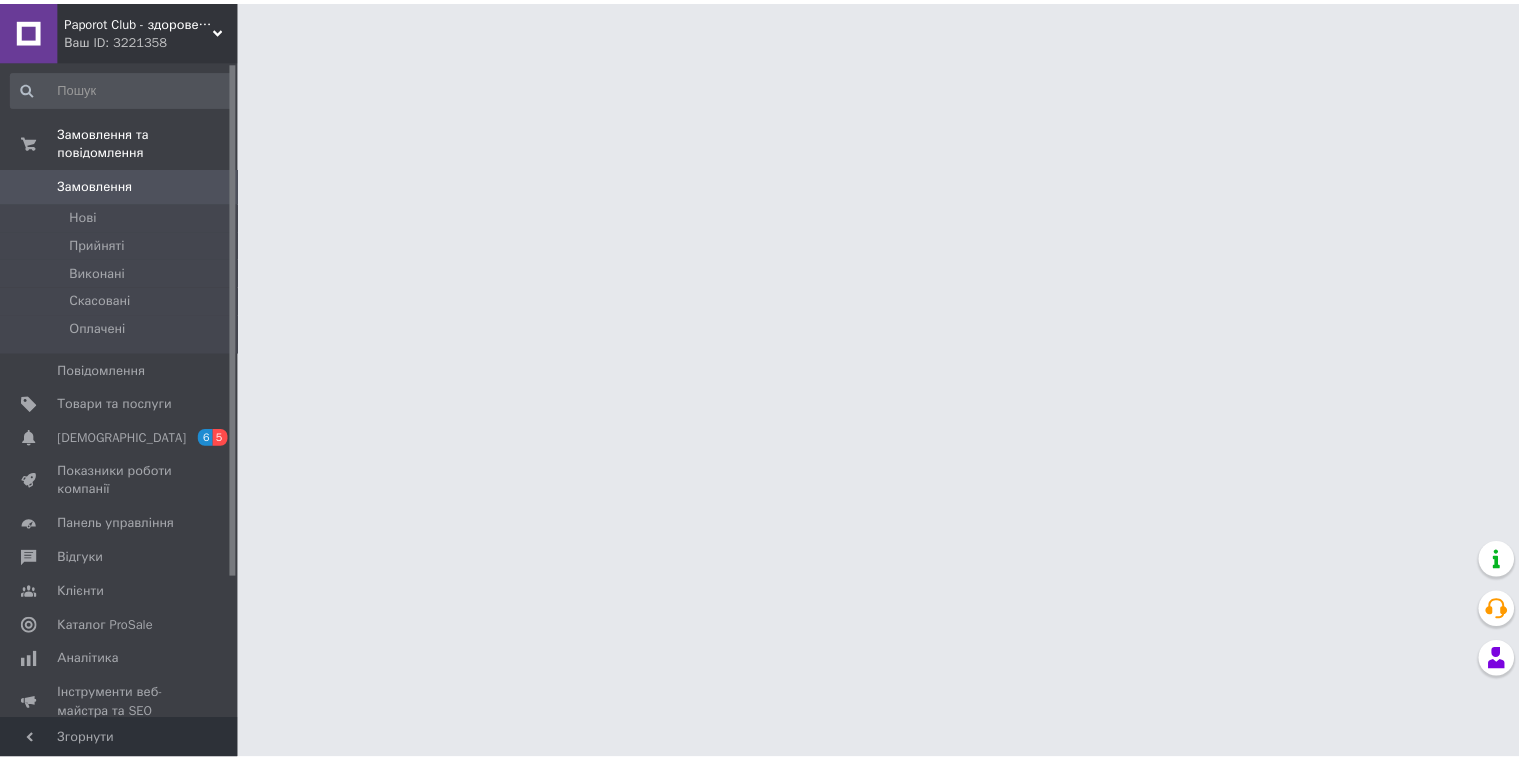 scroll, scrollTop: 0, scrollLeft: 0, axis: both 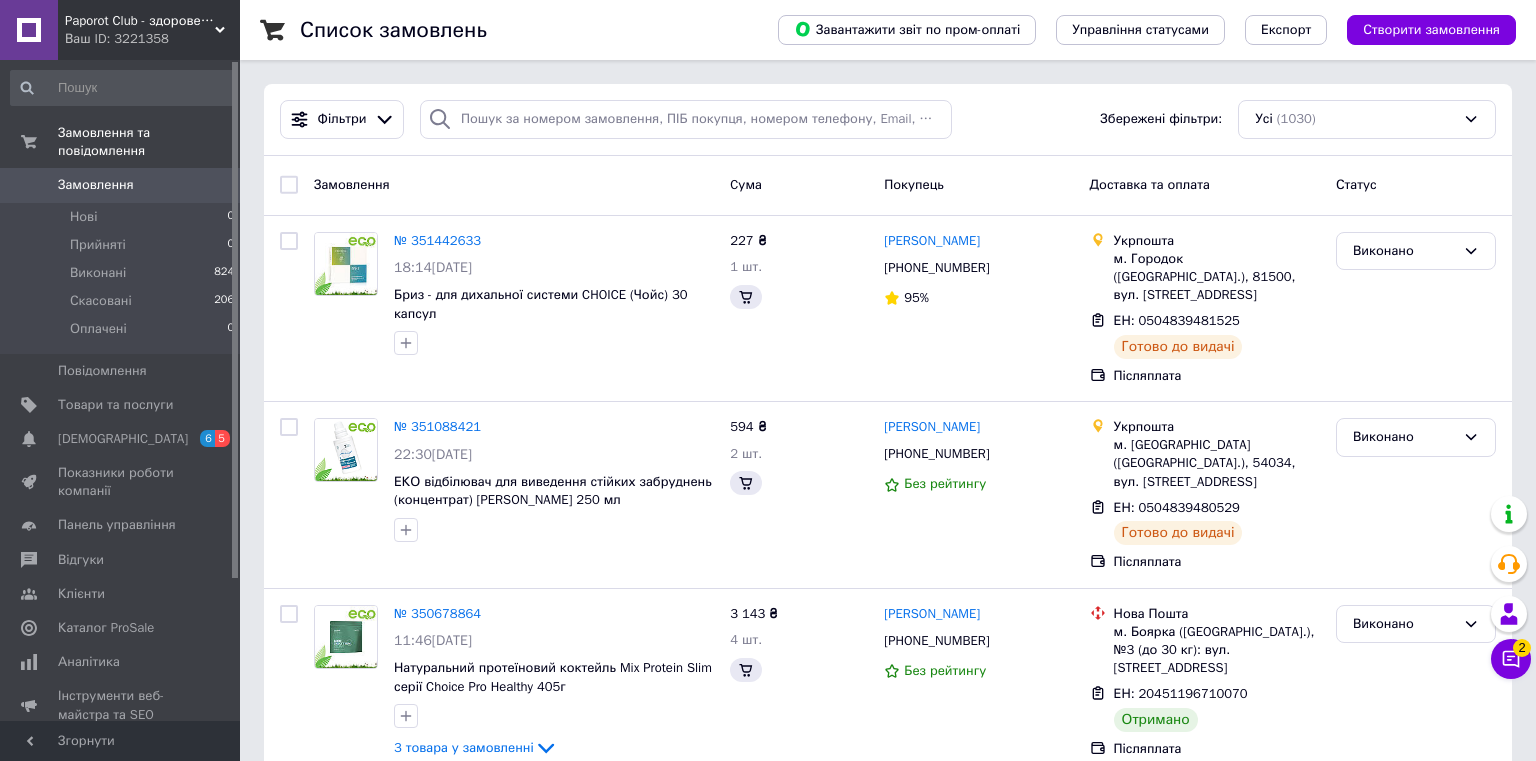 click on "Чат з покупцем 2" at bounding box center [1511, 659] 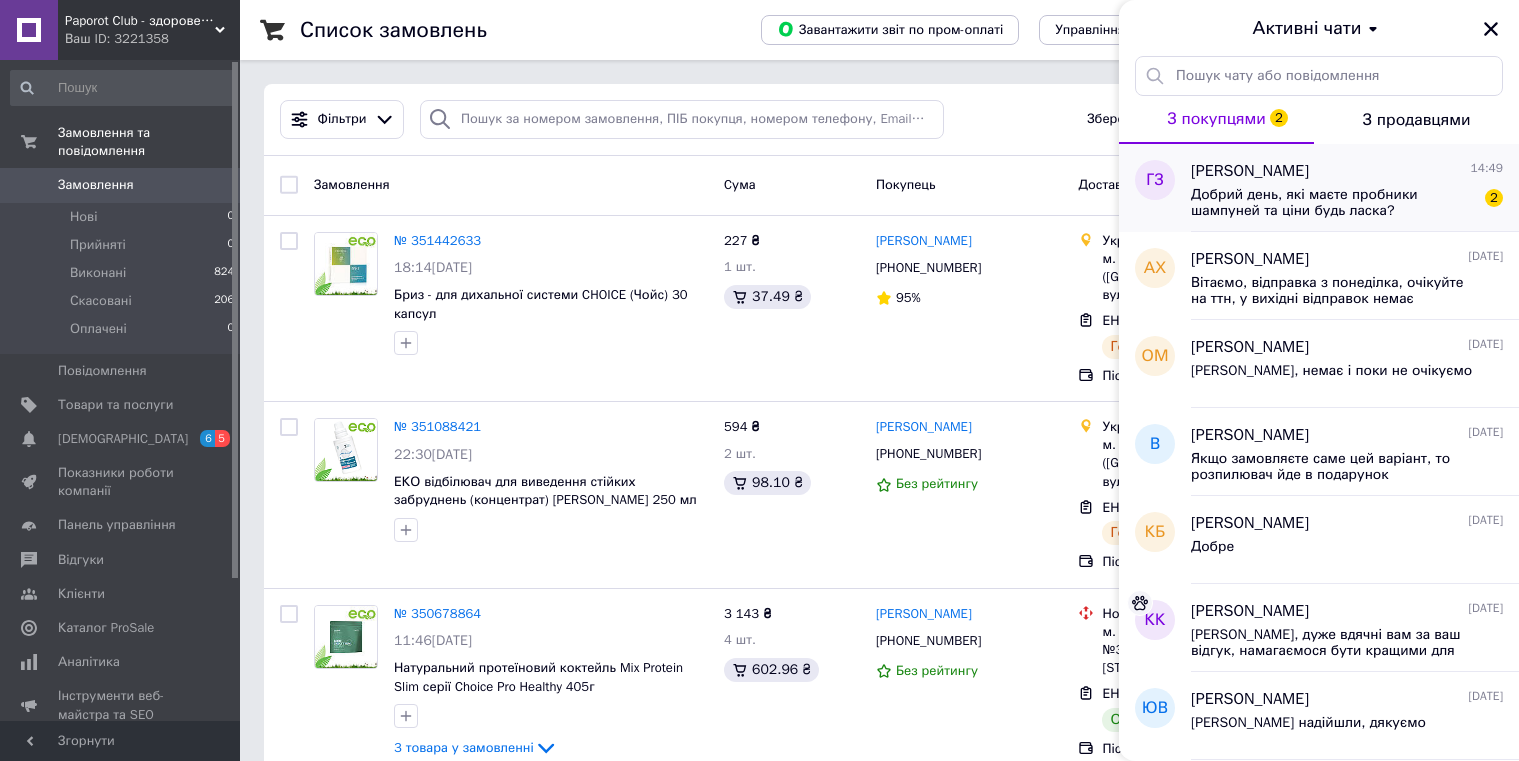 click on "Добрий день, які маєте пробники шампуней та ціни будь ласка?" at bounding box center [1333, 203] 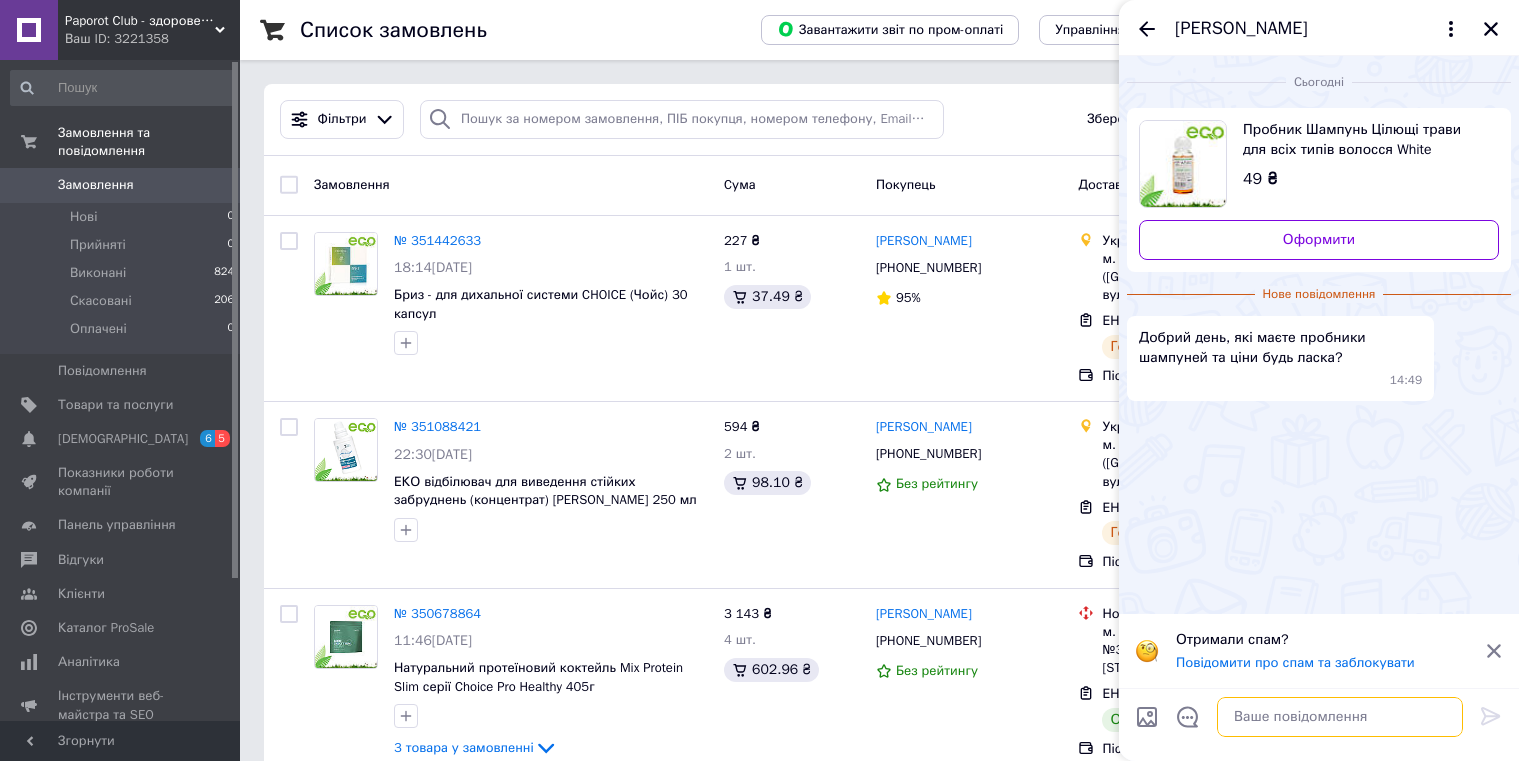 click at bounding box center [1340, 717] 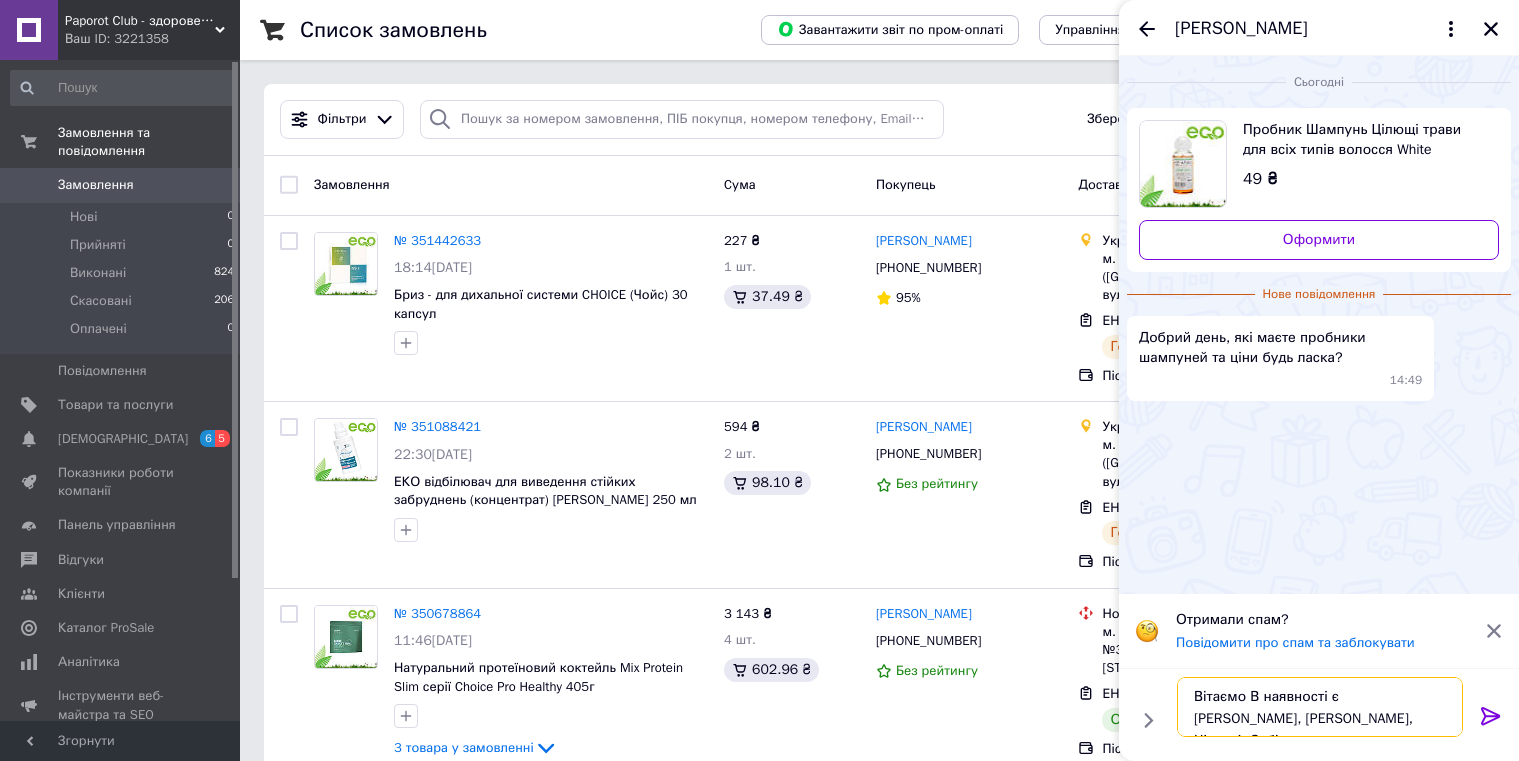 click on "Вітаємо В наявності є [PERSON_NAME], [PERSON_NAME], Цілющі, Себіум" at bounding box center [1320, 707] 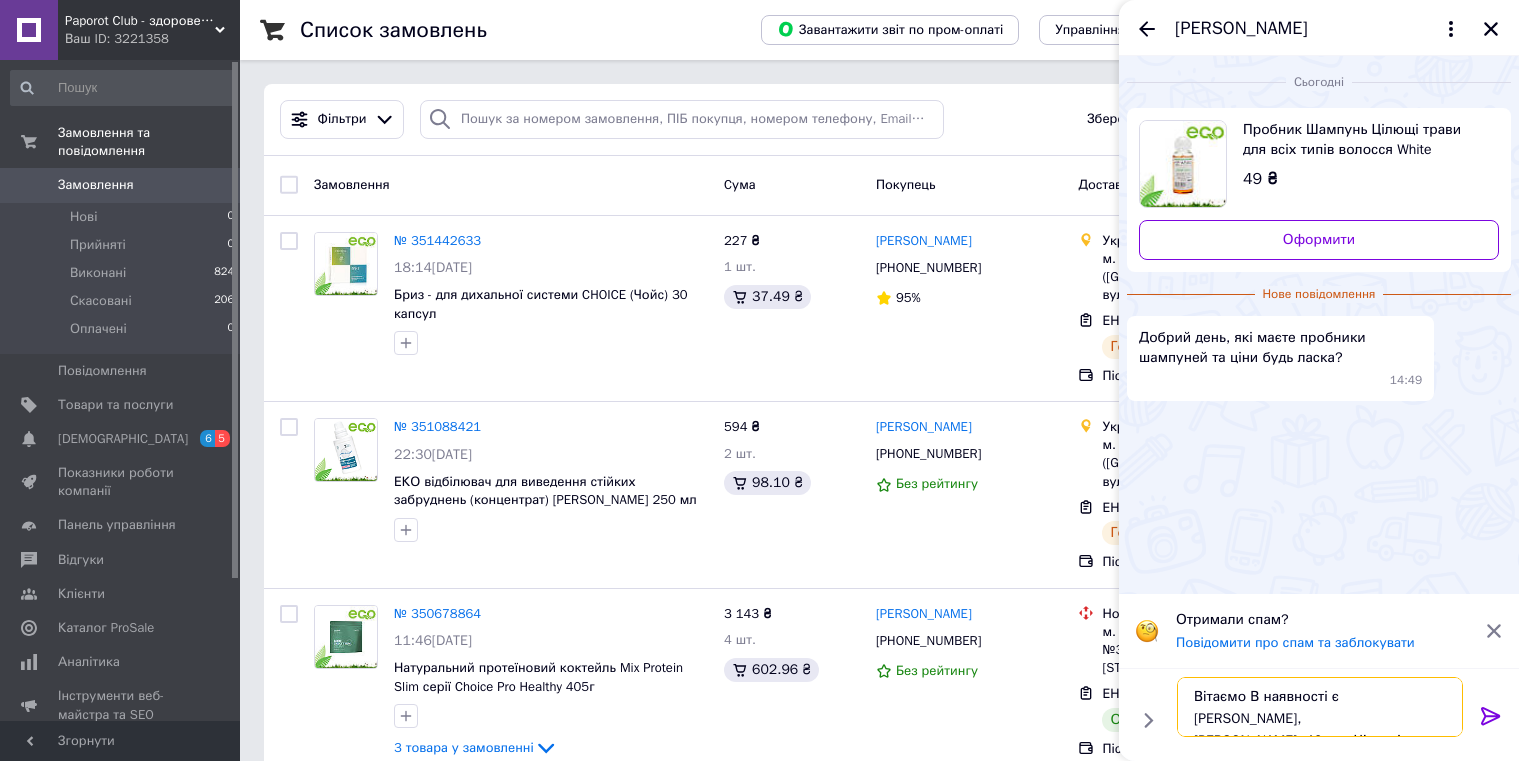 click on "Вітаємо В наявності є [PERSON_NAME], [PERSON_NAME],-40грн, Цілющі, Себіум" at bounding box center (1320, 707) 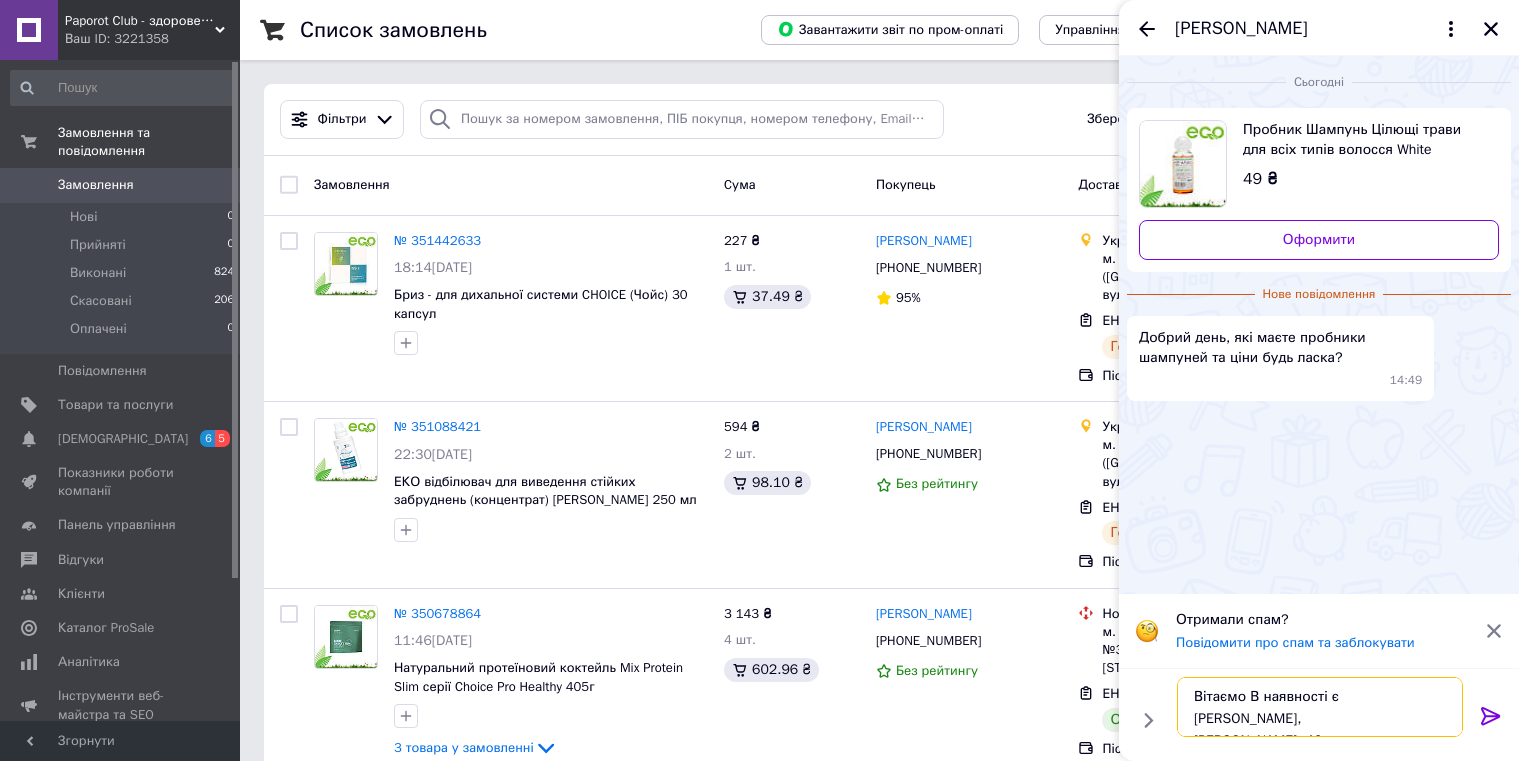 click on "Вітаємо В наявності є [PERSON_NAME], [PERSON_NAME],-40грн, Цілющі-49грн, Себіум" at bounding box center [1320, 707] 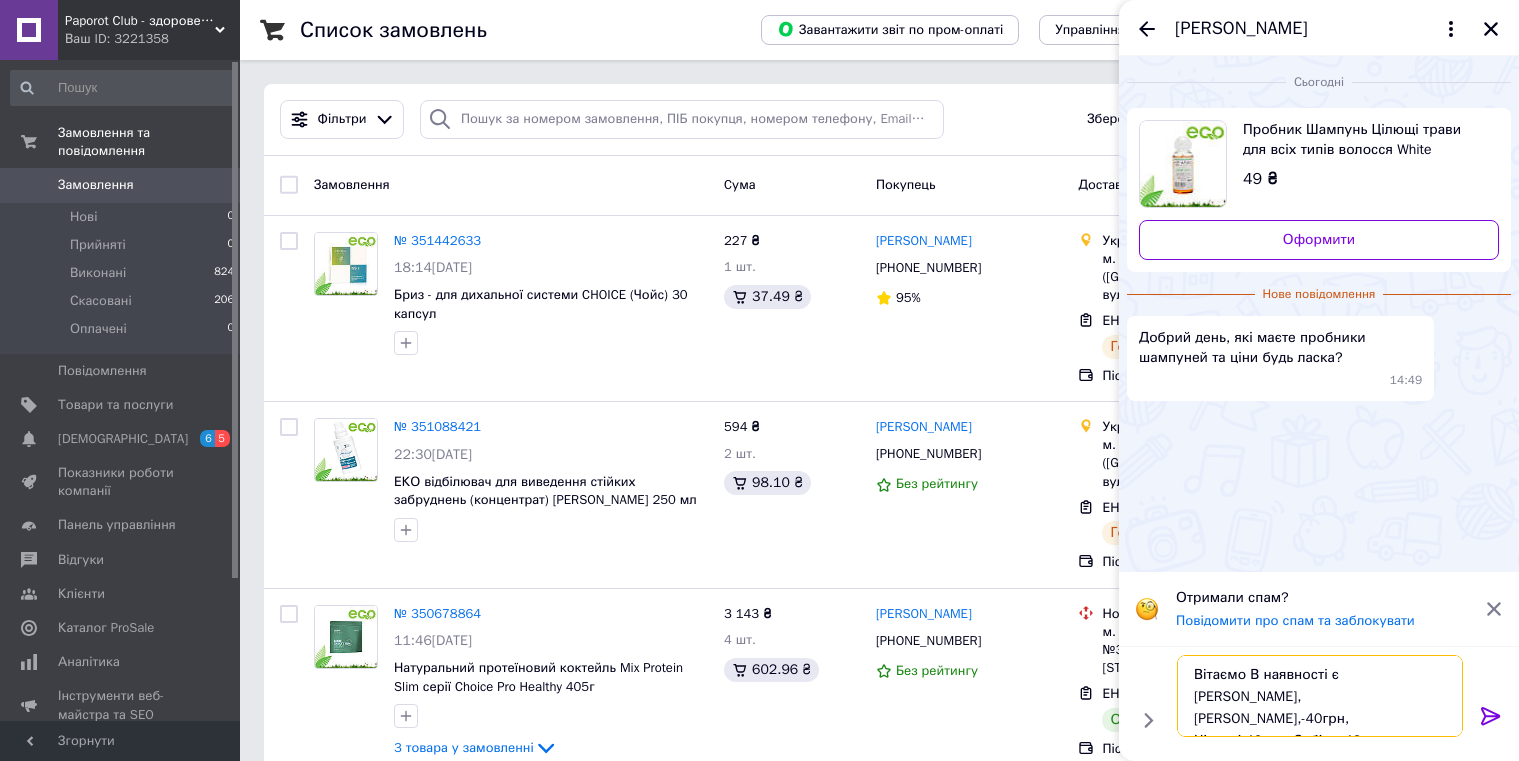 type on "Вітаємо В наявності є [PERSON_NAME], [PERSON_NAME],-40грн, Цілющі-49грн, Себіум-43грн" 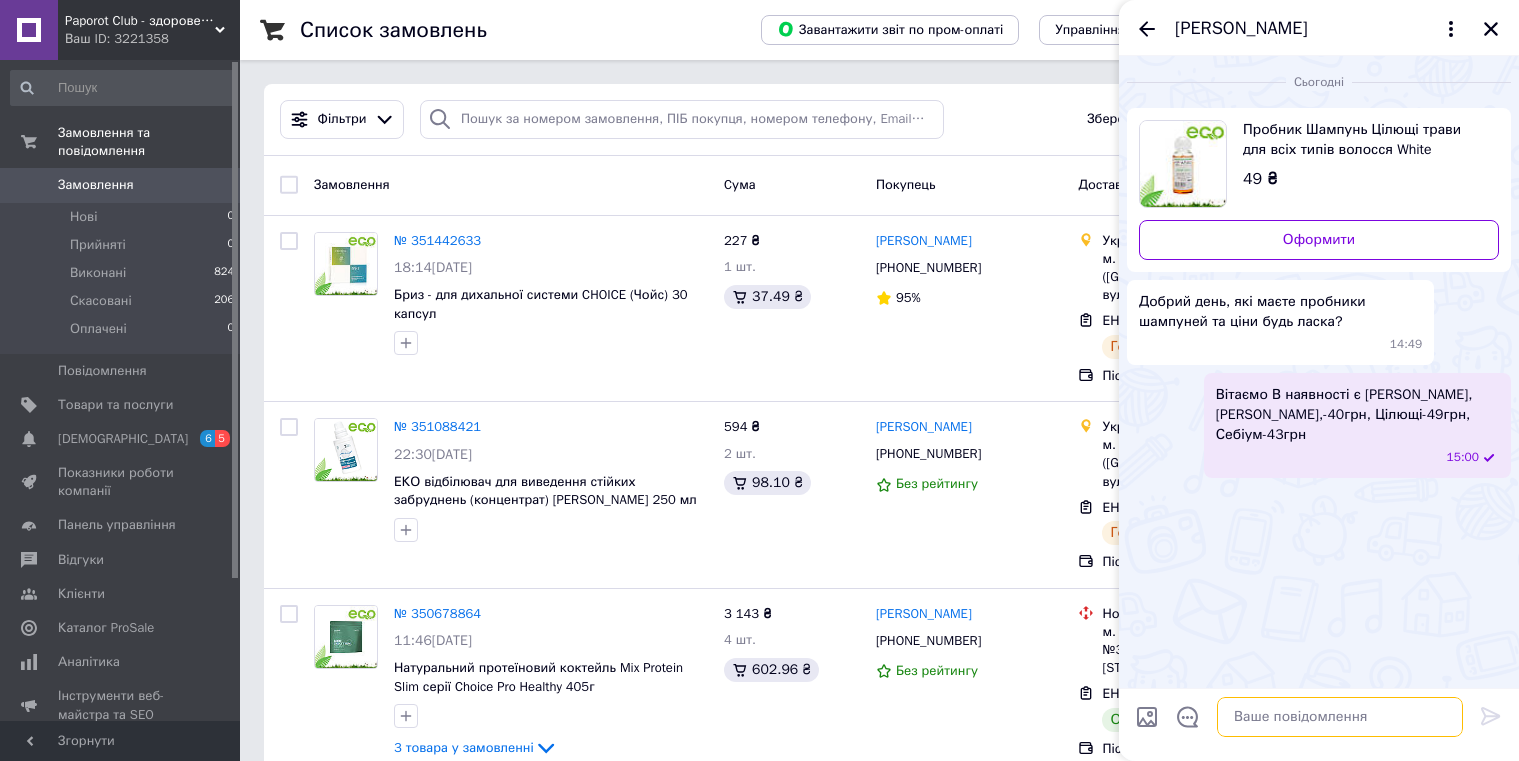 type 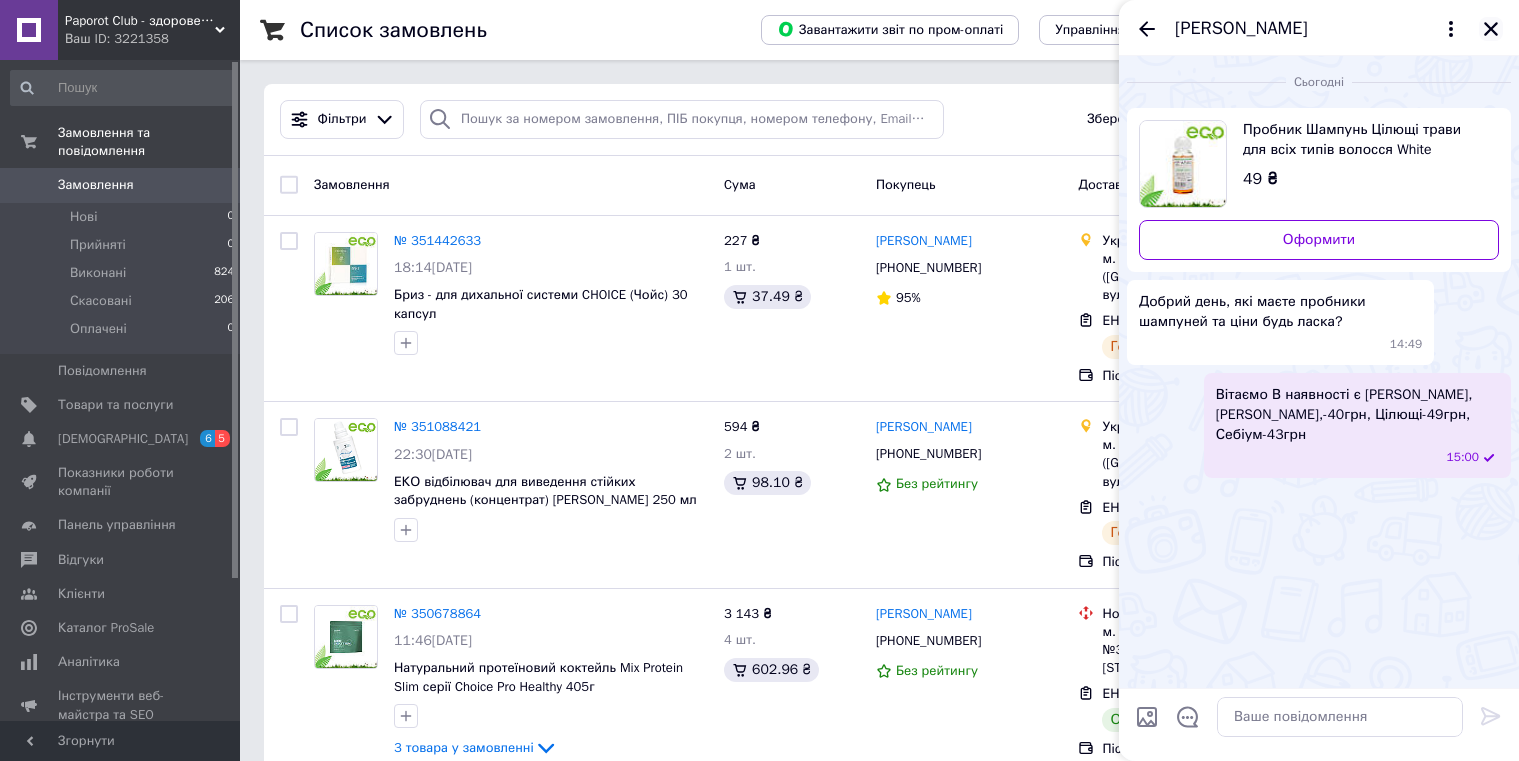 click 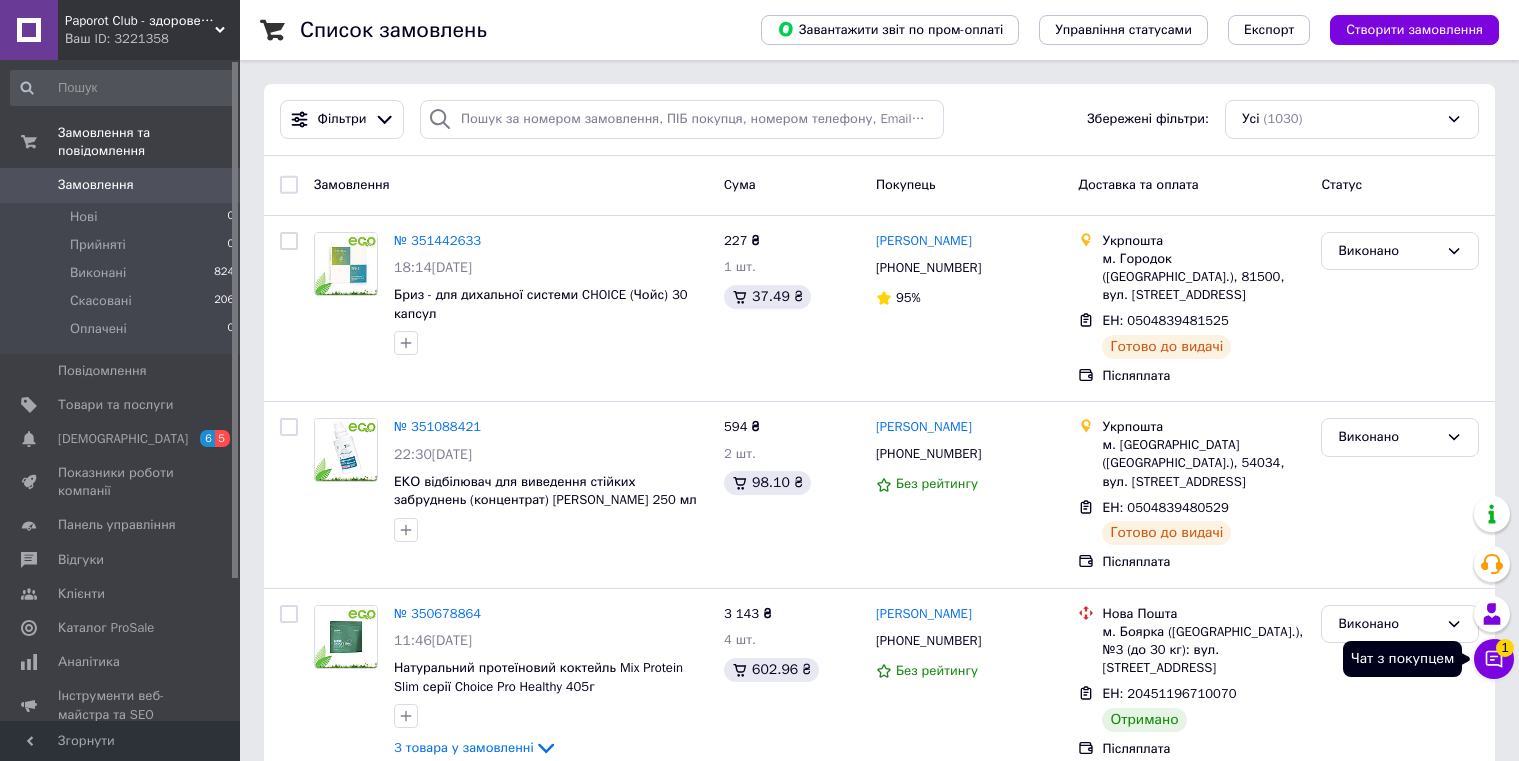 click 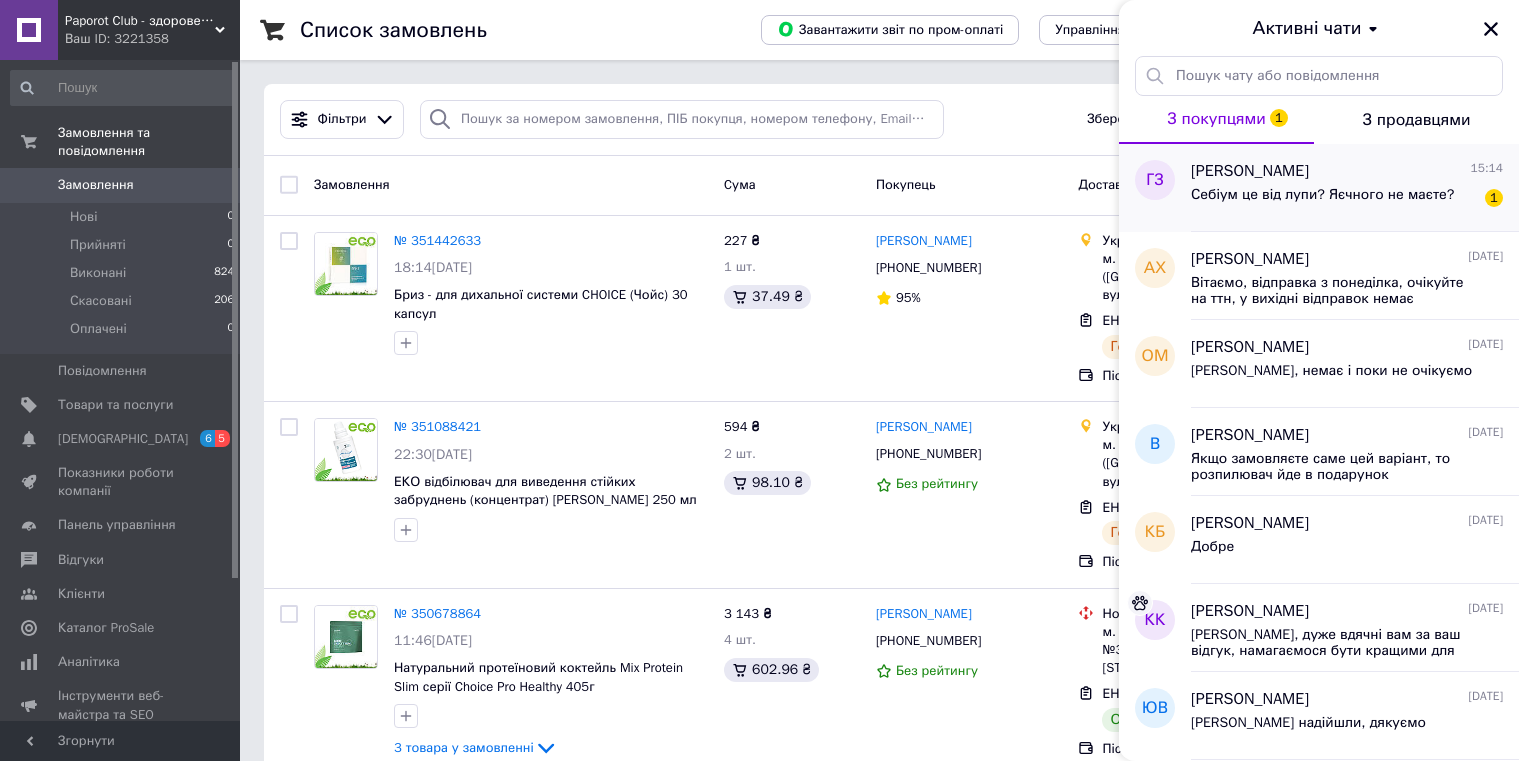 click on "Себіум це від лупи? Яєчного не маєте?" at bounding box center [1322, 195] 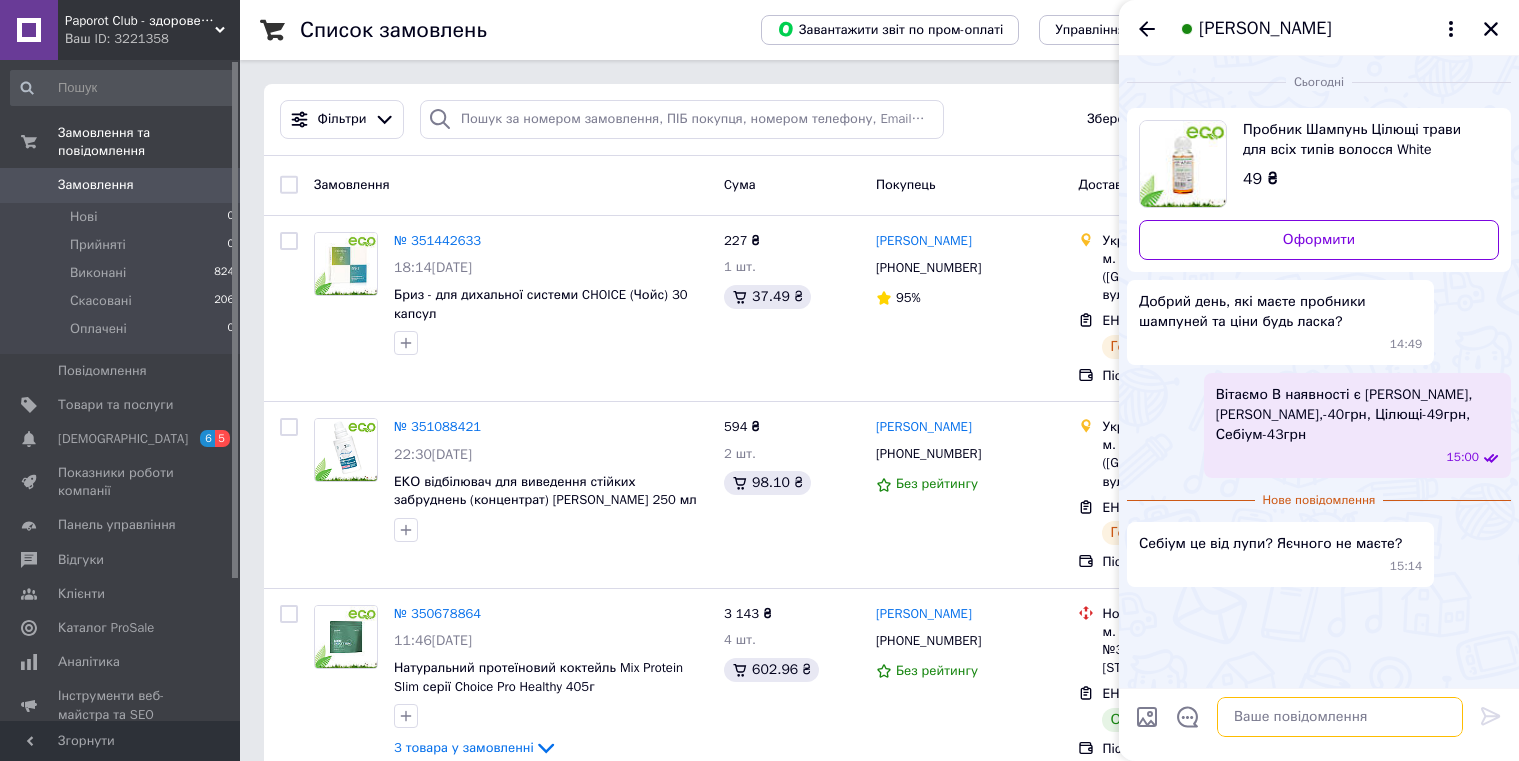 click at bounding box center [1340, 717] 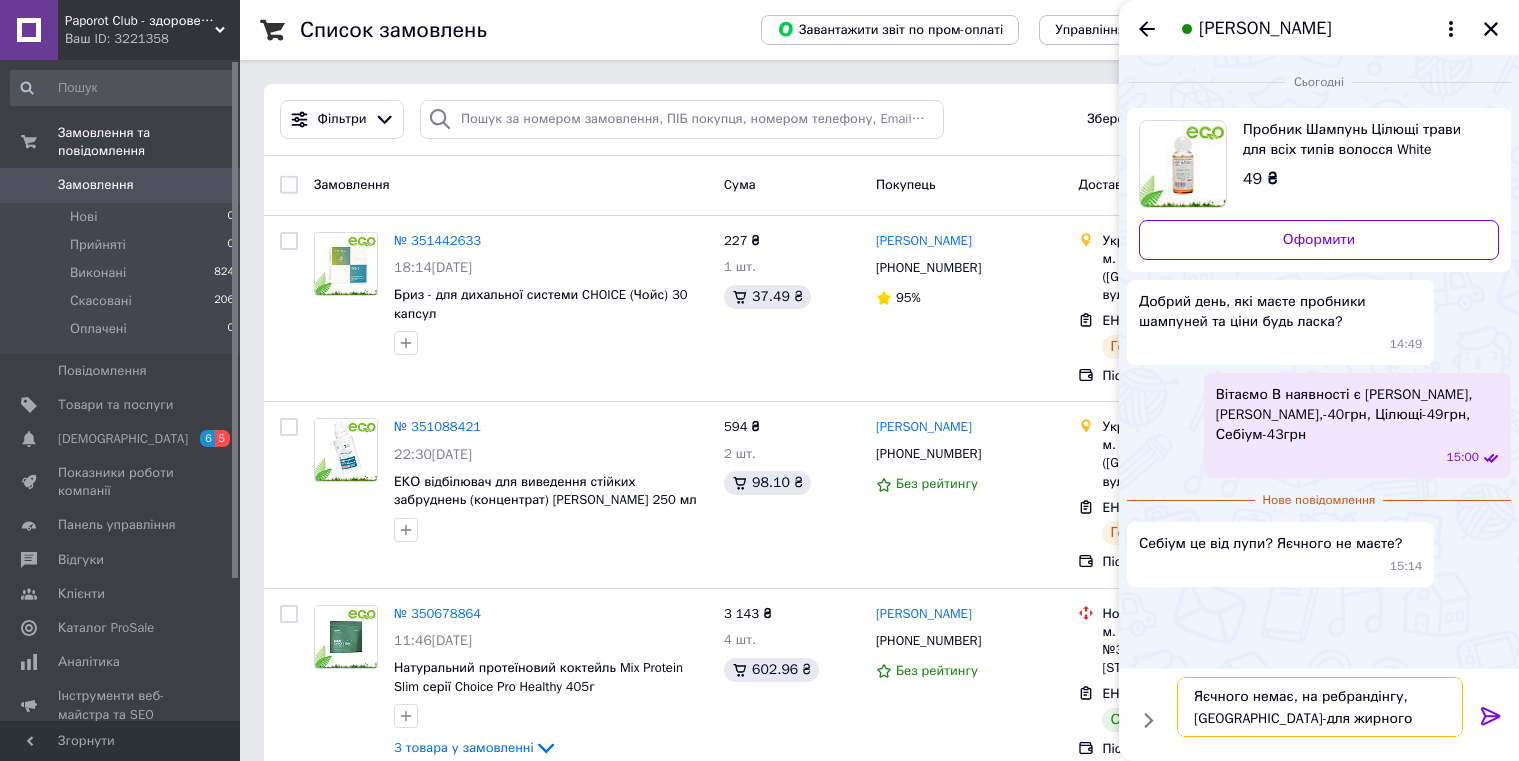 type on "Яєчного немає, на ребрандінгу, [GEOGRAPHIC_DATA]-для жирного волосся" 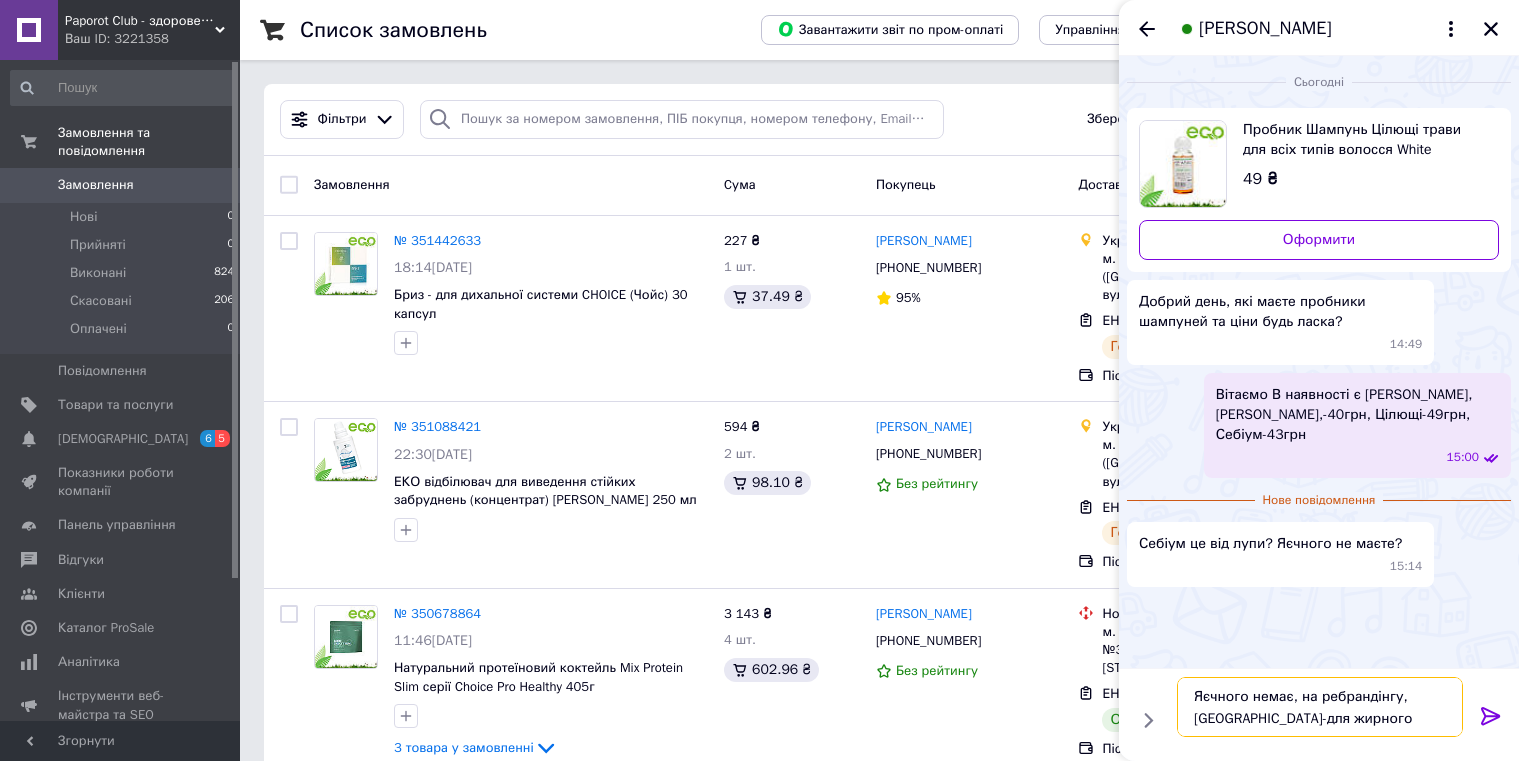 type 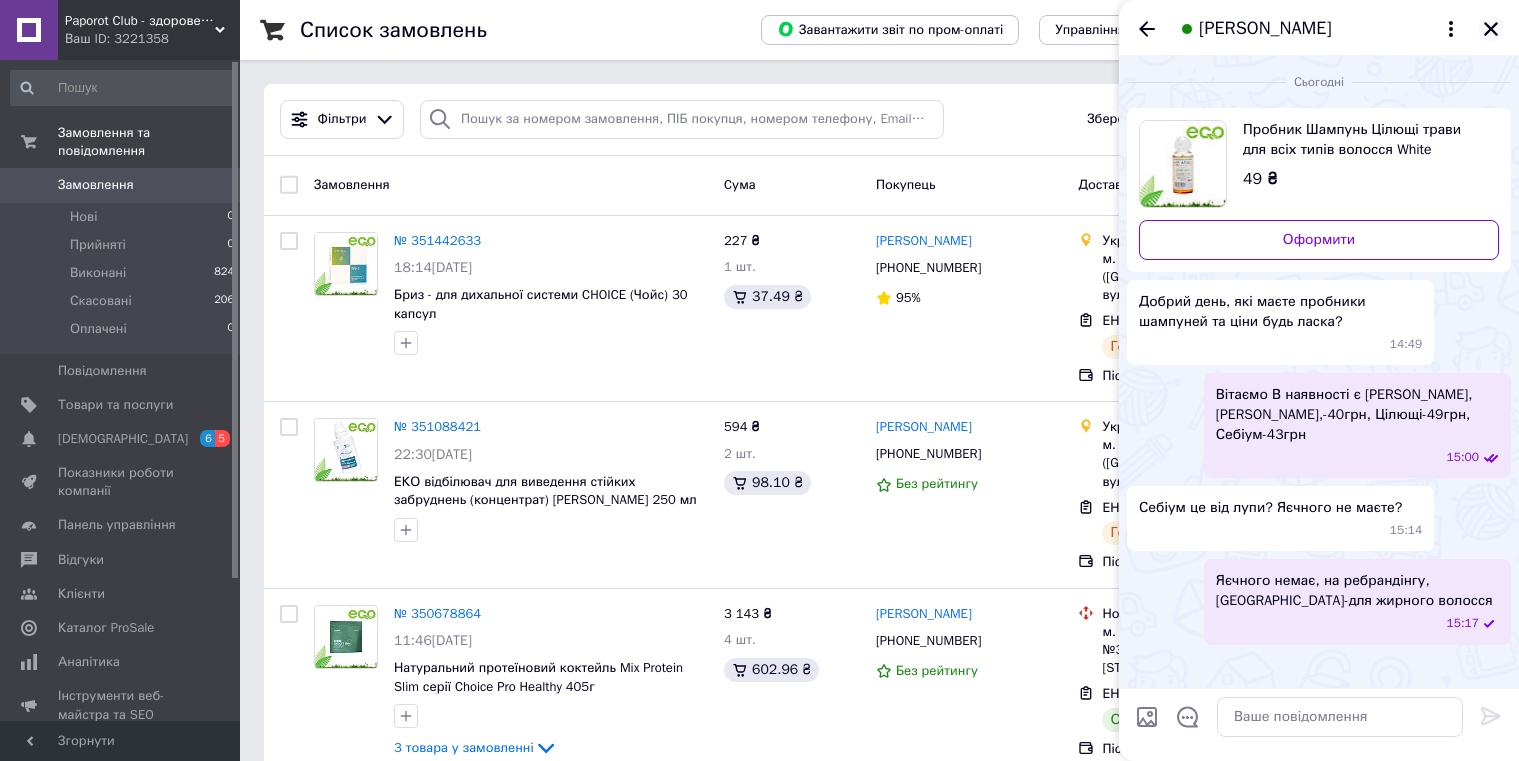 click 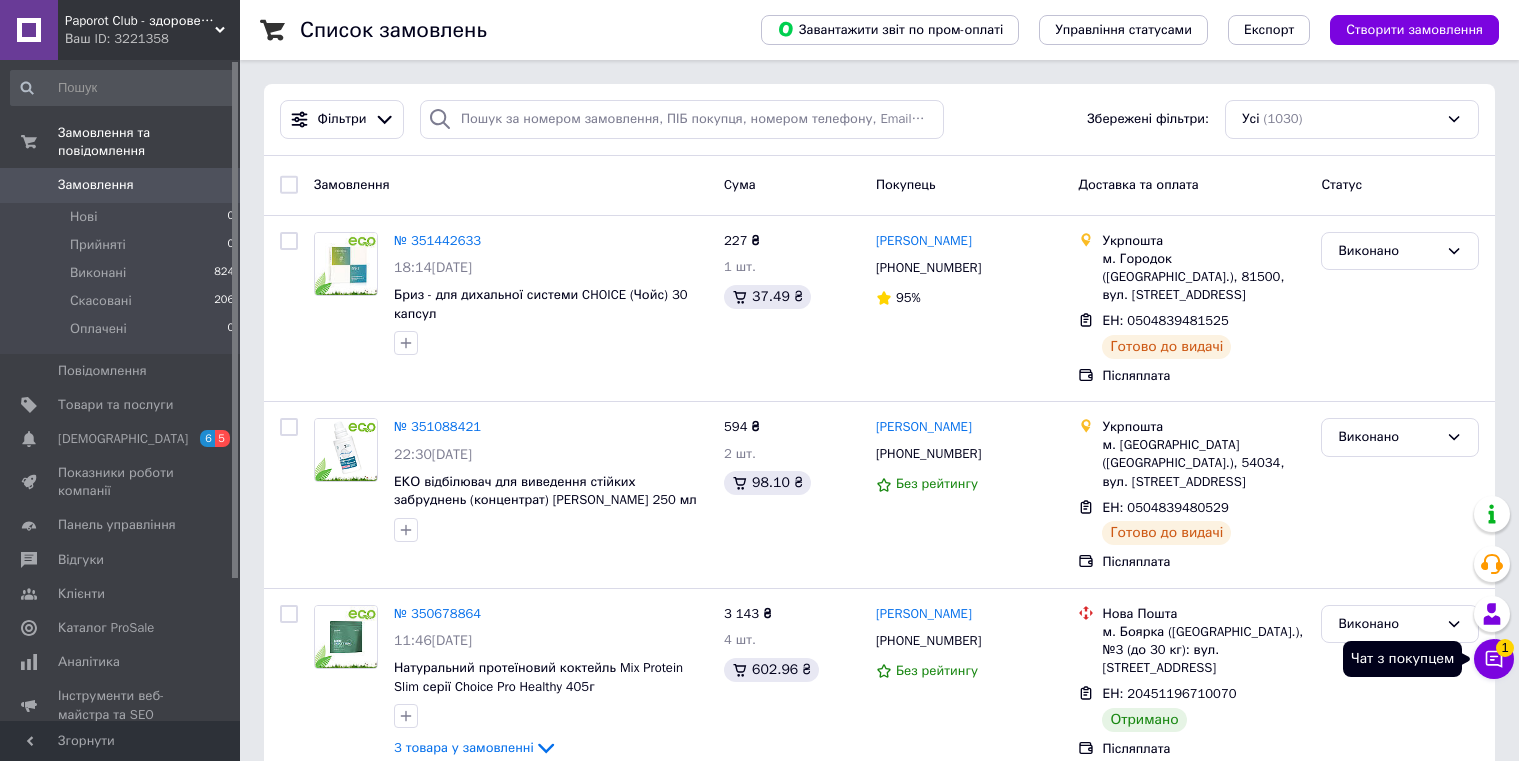 click on "Чат з покупцем 1" at bounding box center [1494, 659] 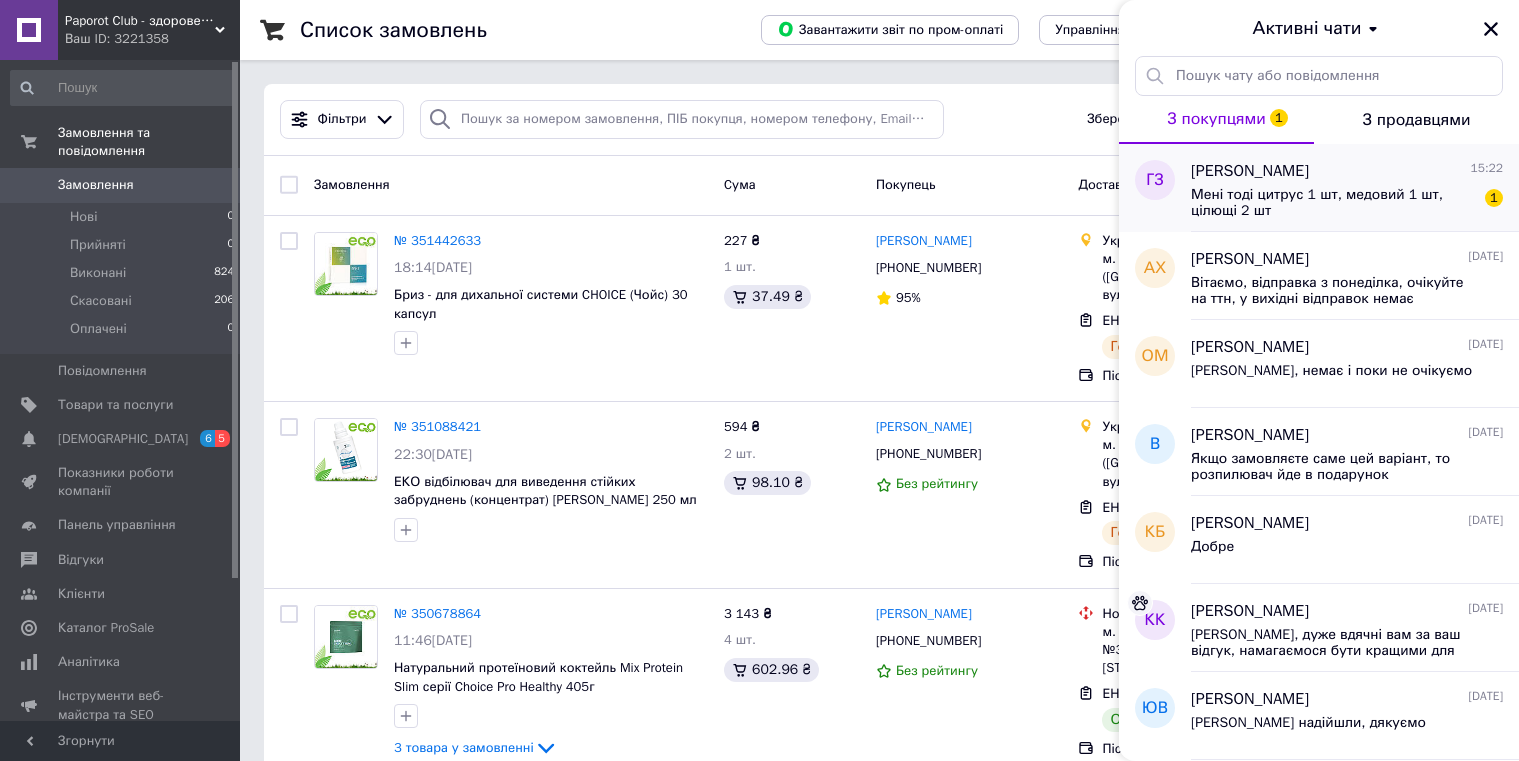 click on "Мені тоді цитрус 1 шт, медовий 1 шт, цілющі 2 шт" at bounding box center (1333, 203) 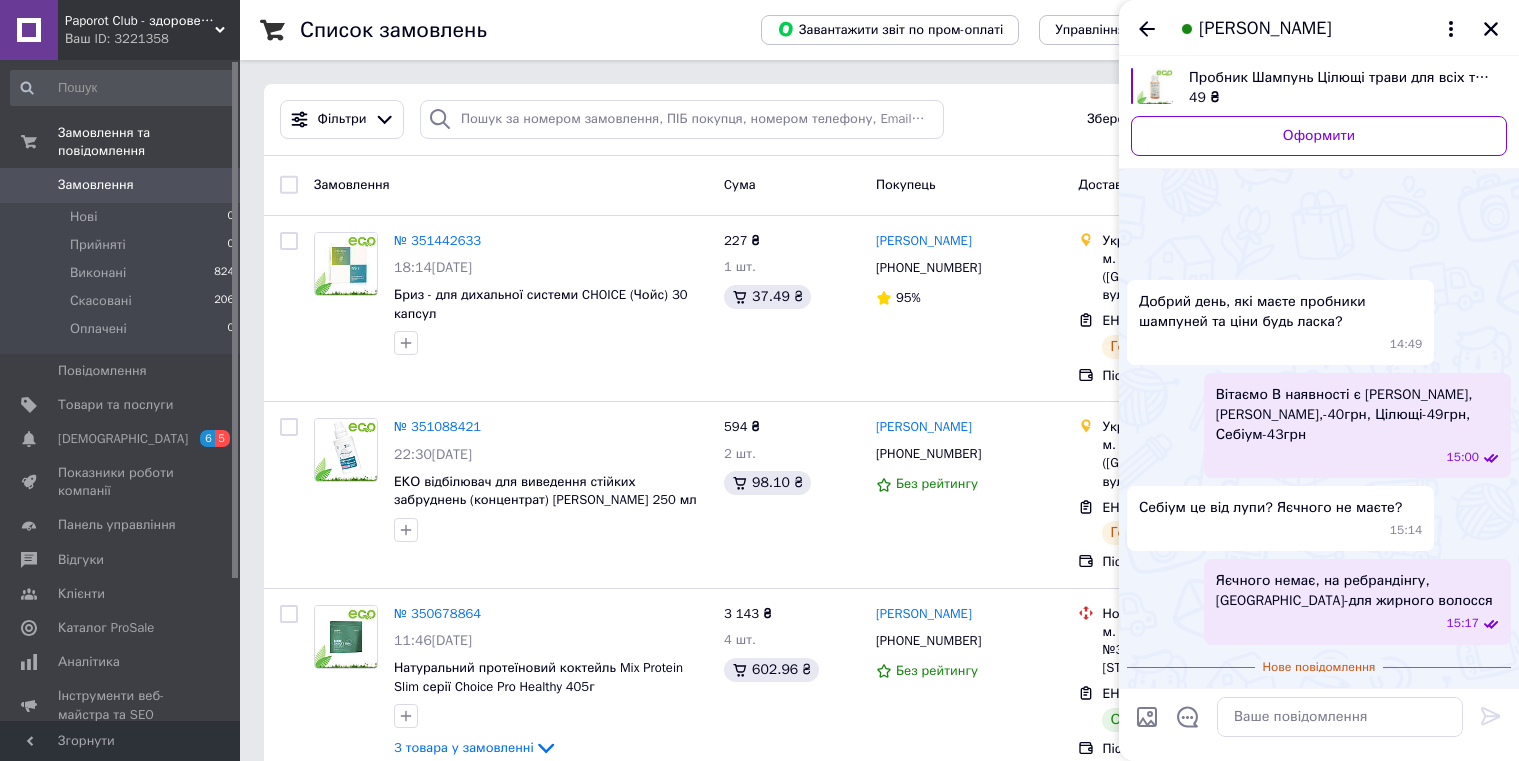 scroll, scrollTop: 94, scrollLeft: 0, axis: vertical 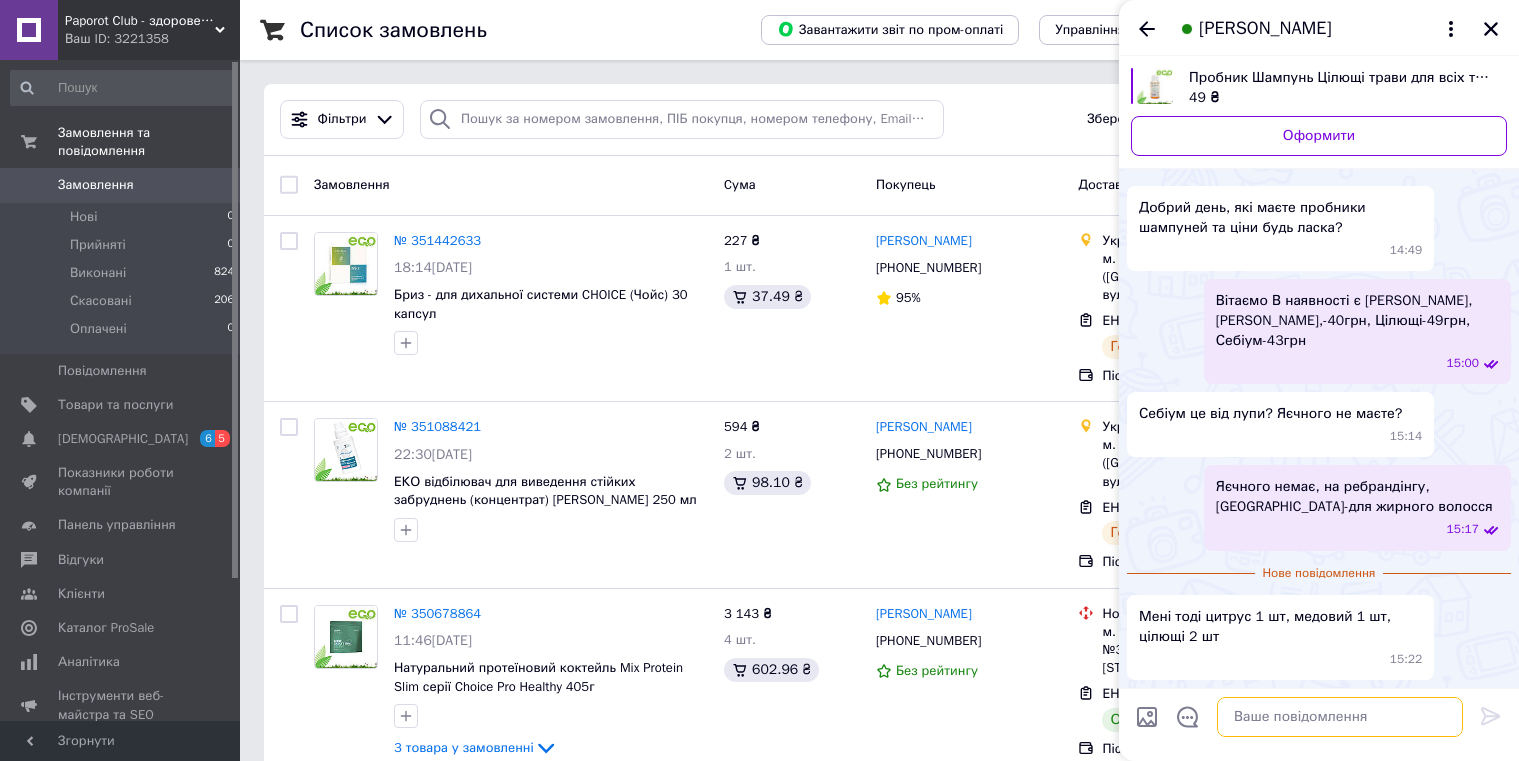 click at bounding box center [1340, 717] 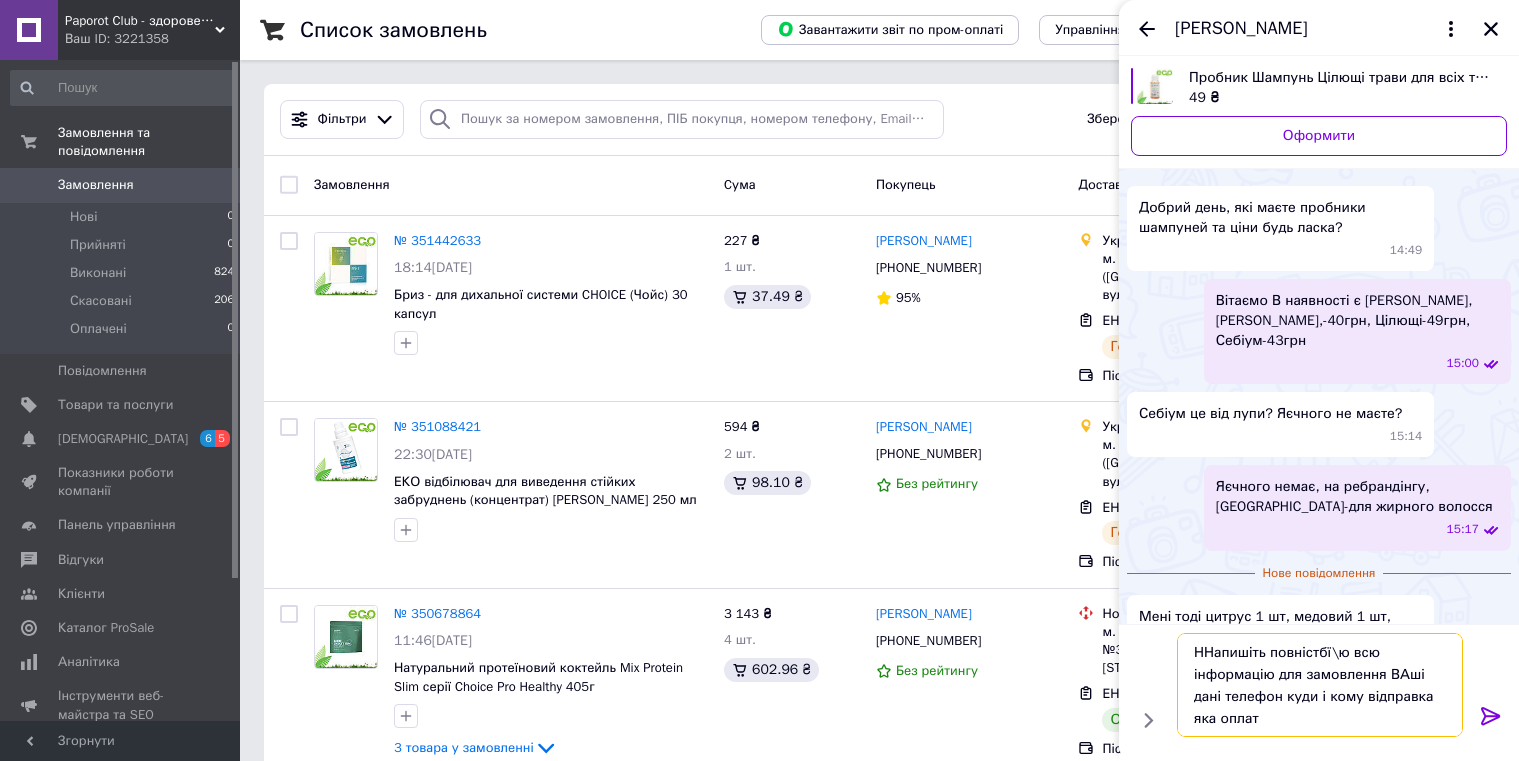type on "ННапишіть повністбї\ю всю інформацію для замовлення ВАші дані телефон куди і кому відправка яка оплата" 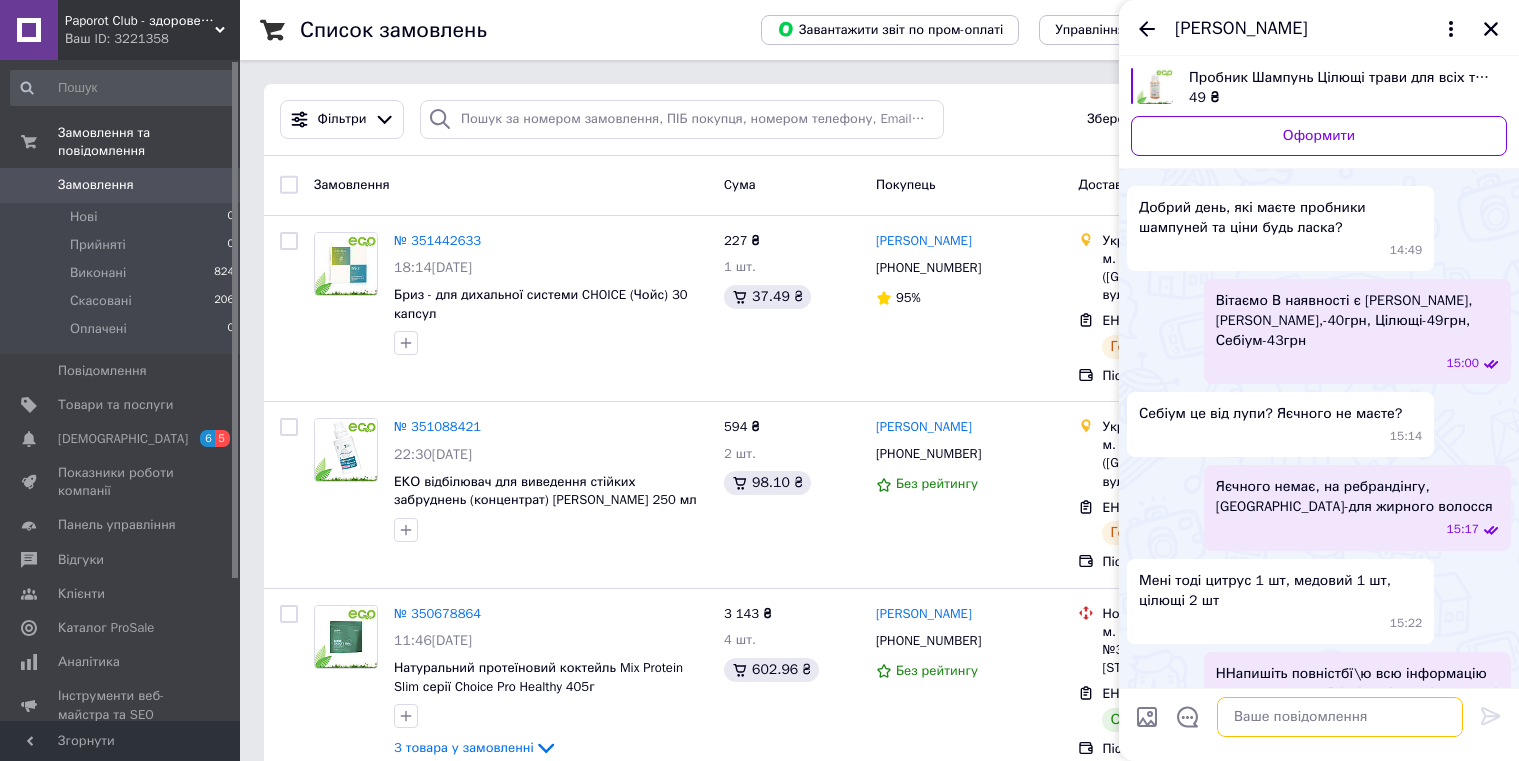 scroll, scrollTop: 120, scrollLeft: 0, axis: vertical 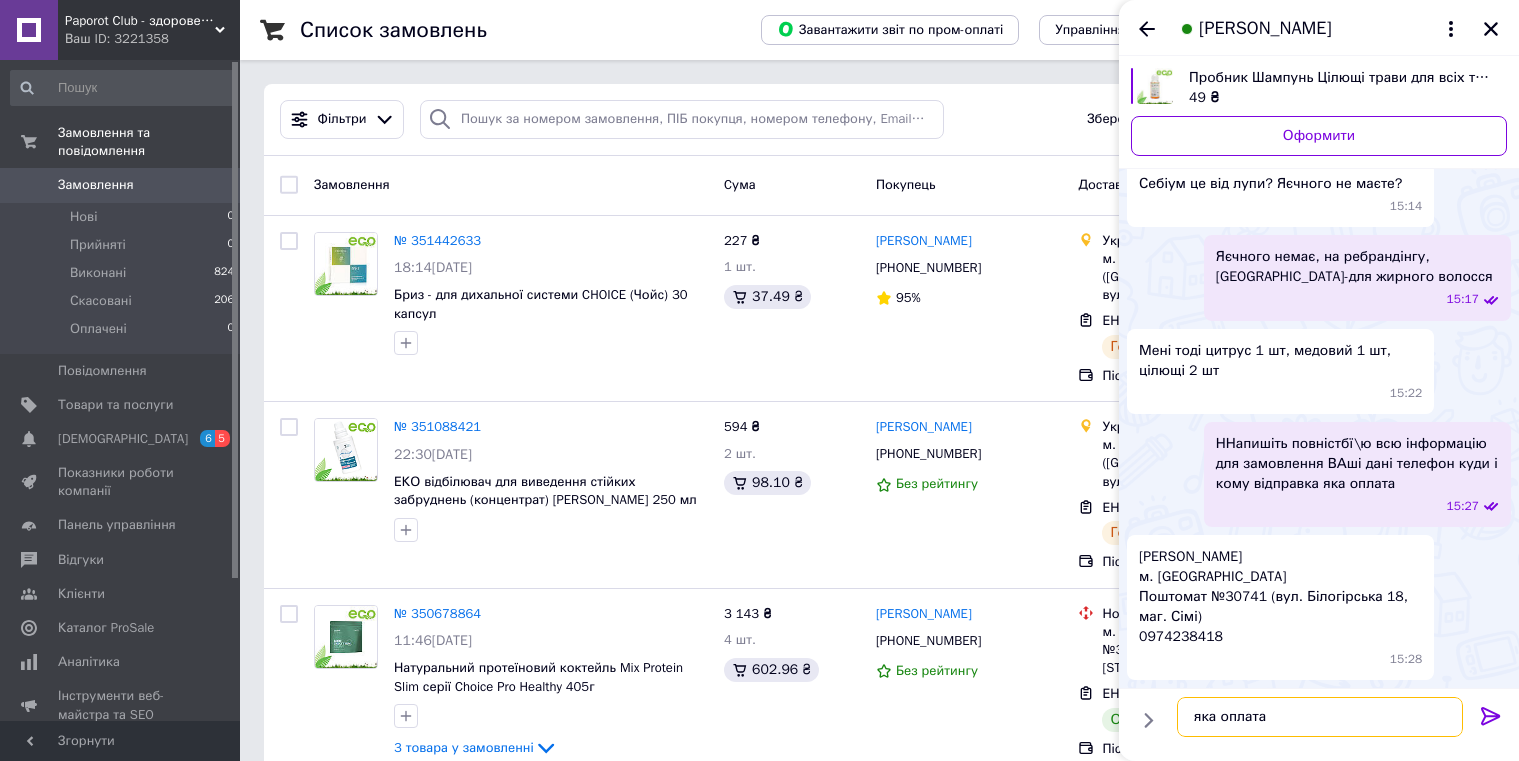 type on "яка оплата?" 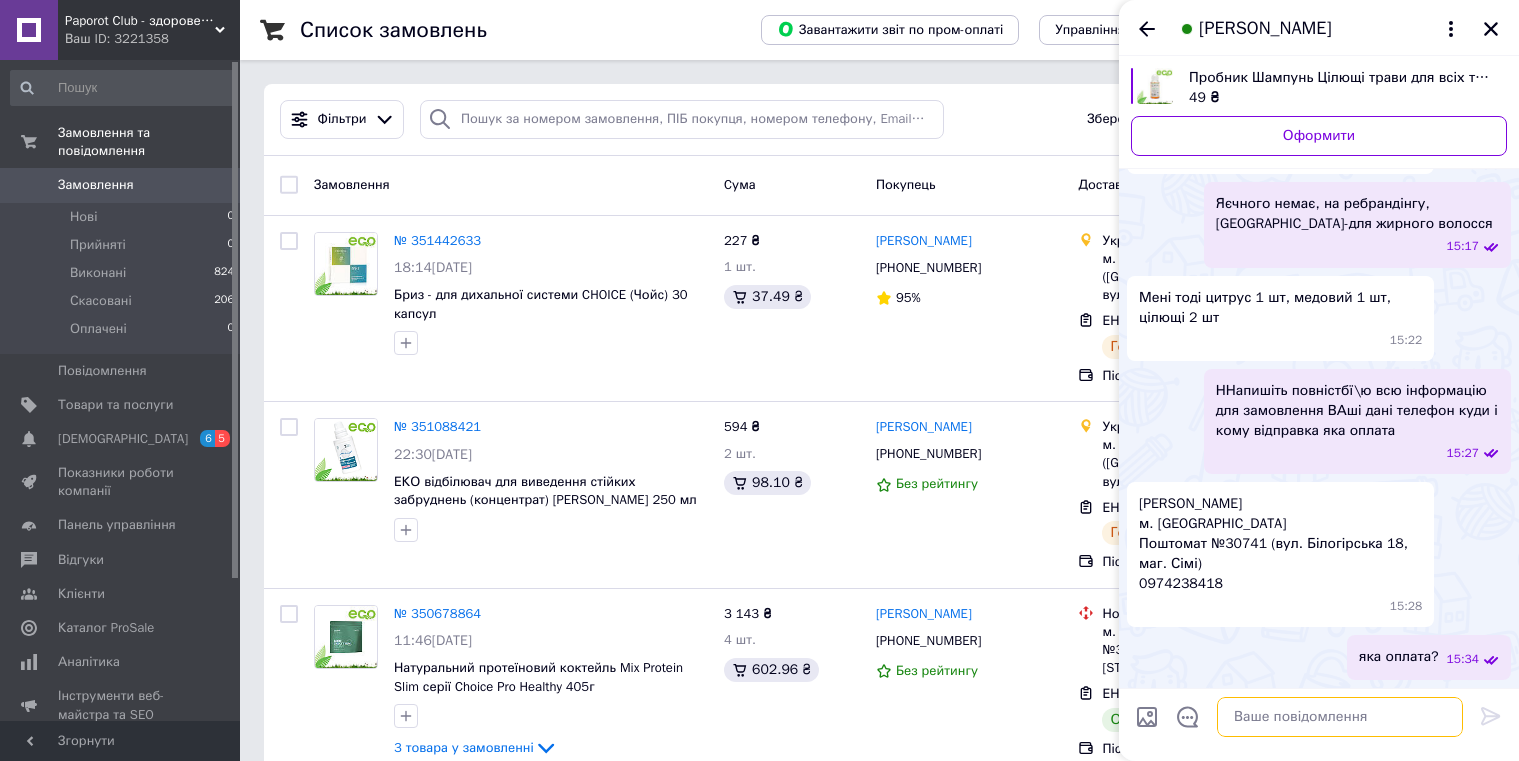 scroll, scrollTop: 379, scrollLeft: 0, axis: vertical 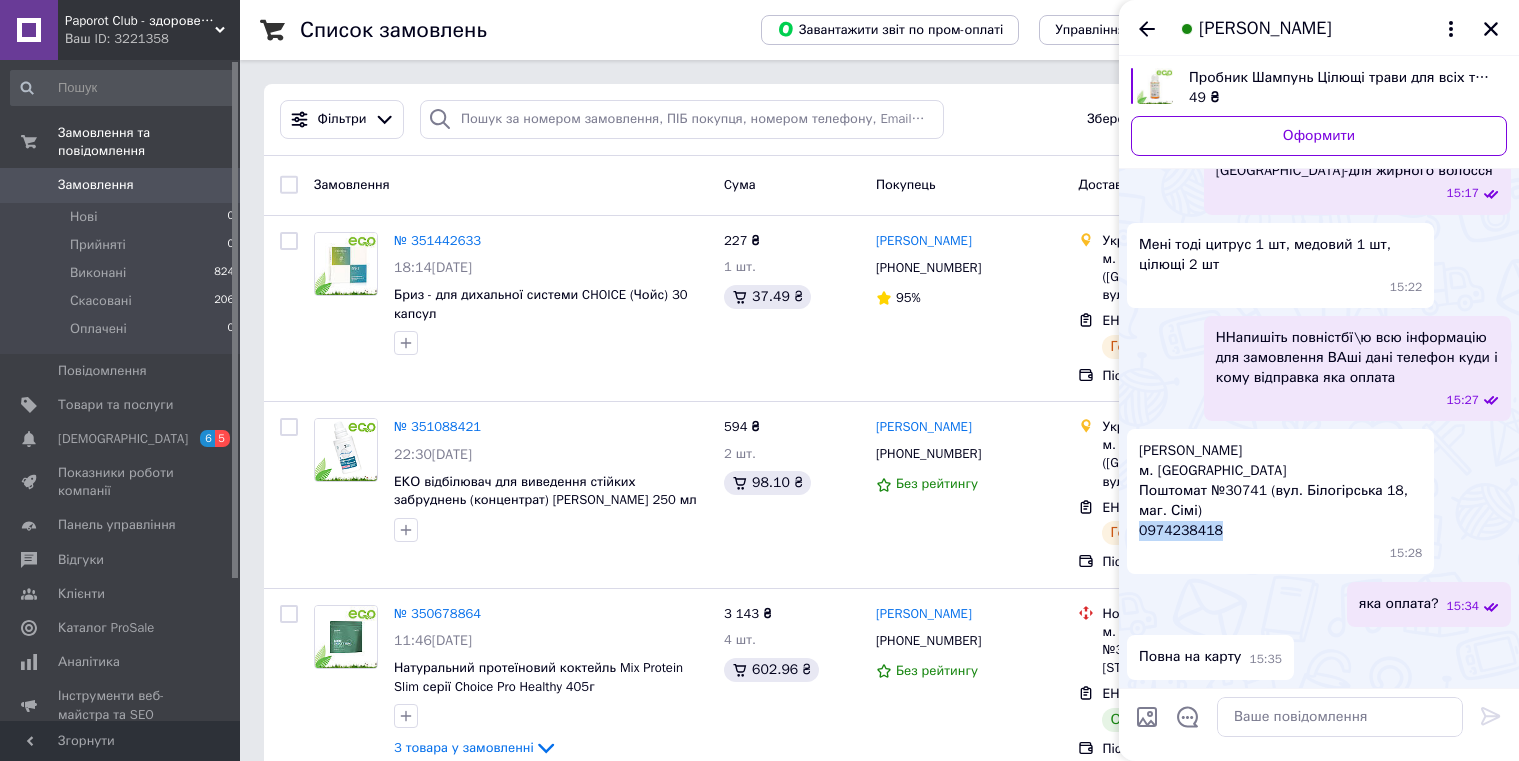 drag, startPoint x: 1220, startPoint y: 531, endPoint x: 1138, endPoint y: 533, distance: 82.02438 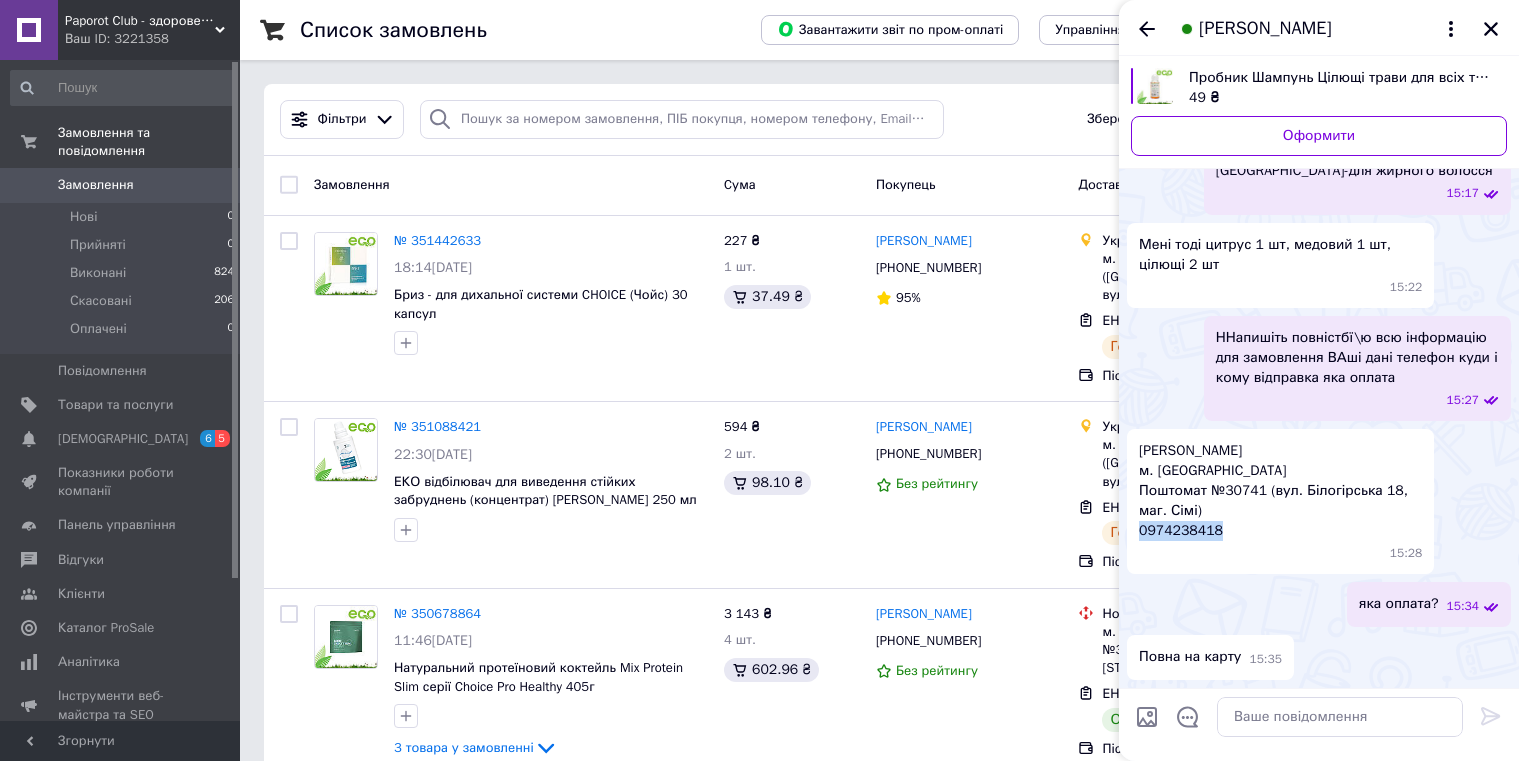 scroll, scrollTop: 665, scrollLeft: 0, axis: vertical 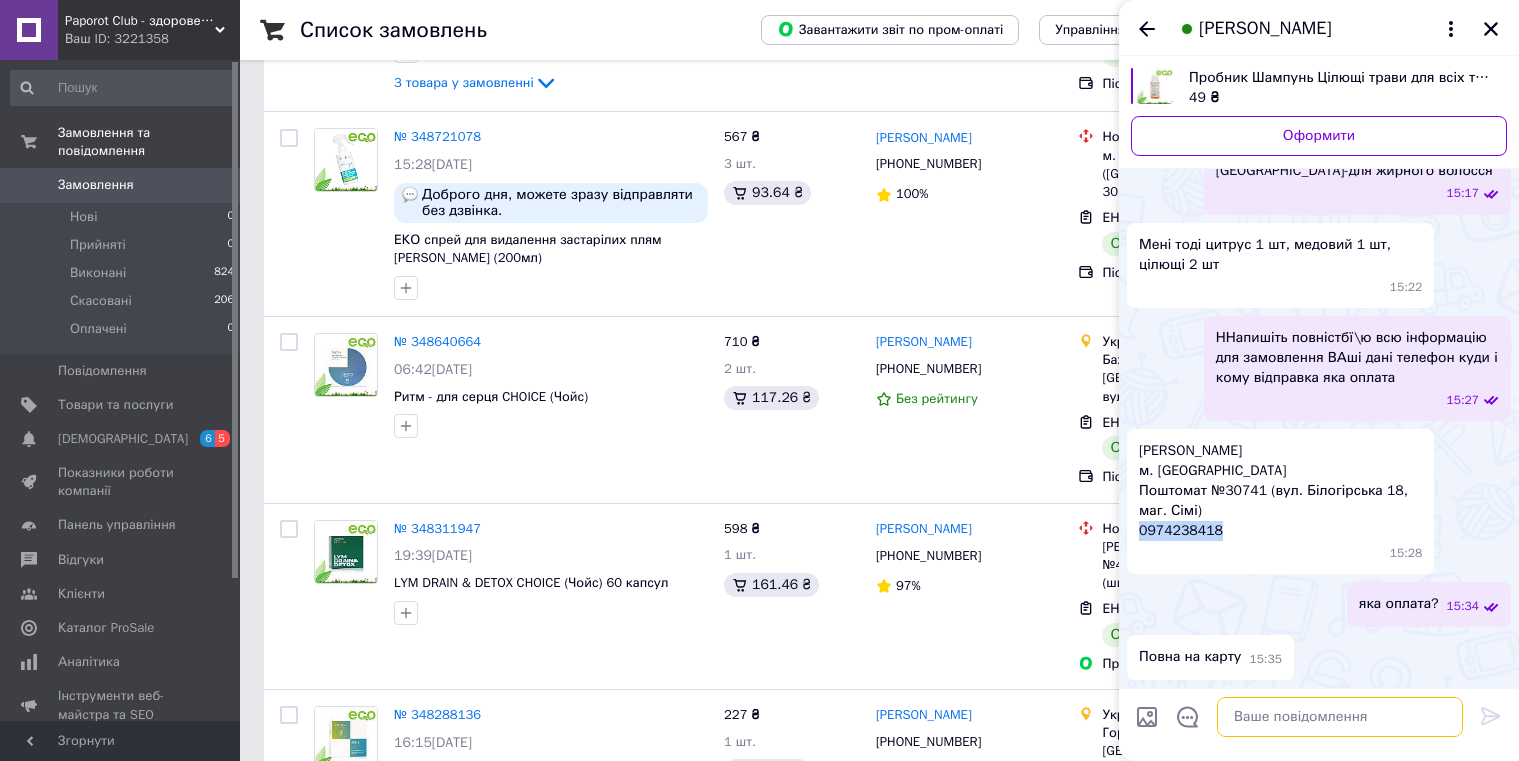click at bounding box center (1340, 717) 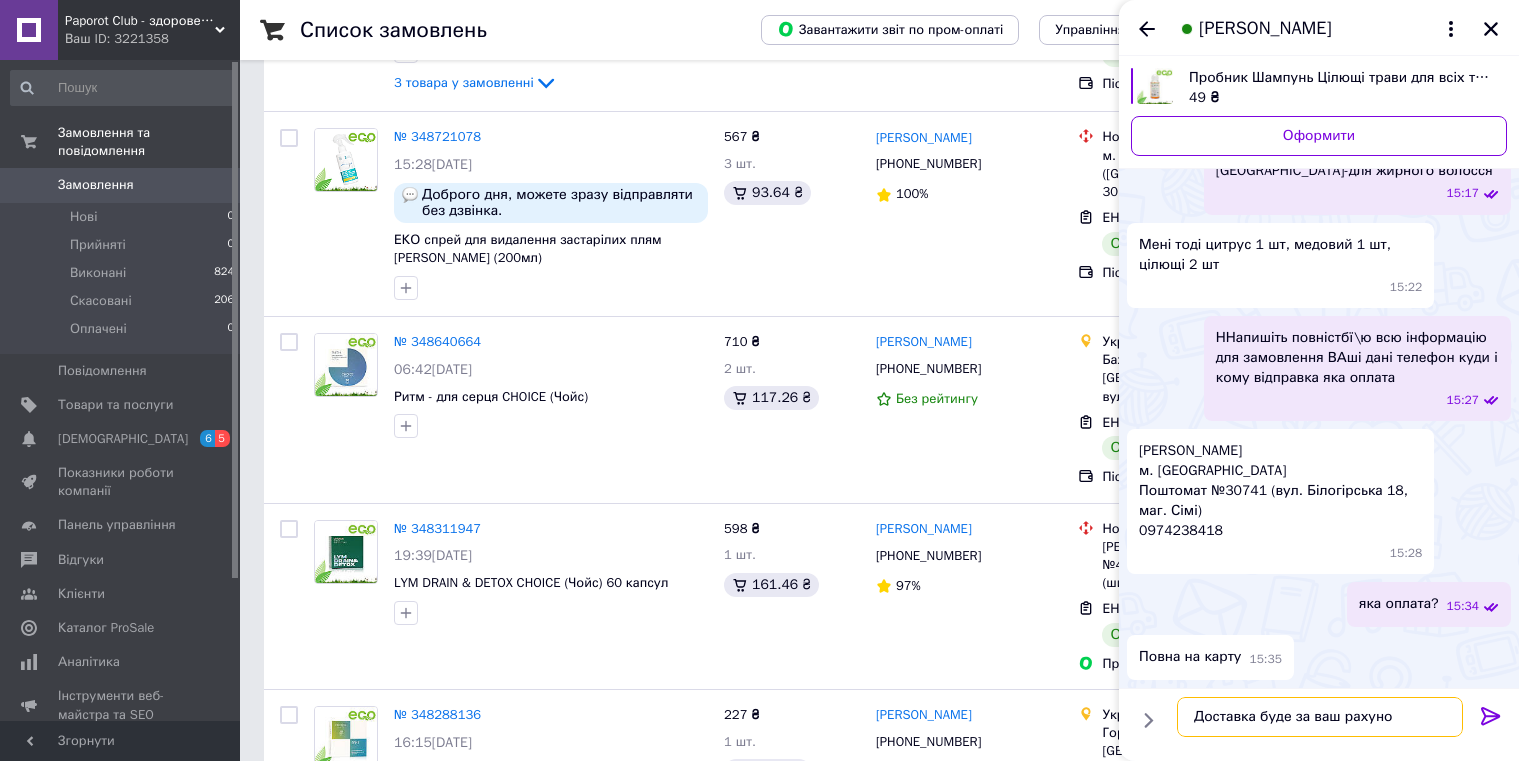 type on "Доставка буде за ваш рахунок" 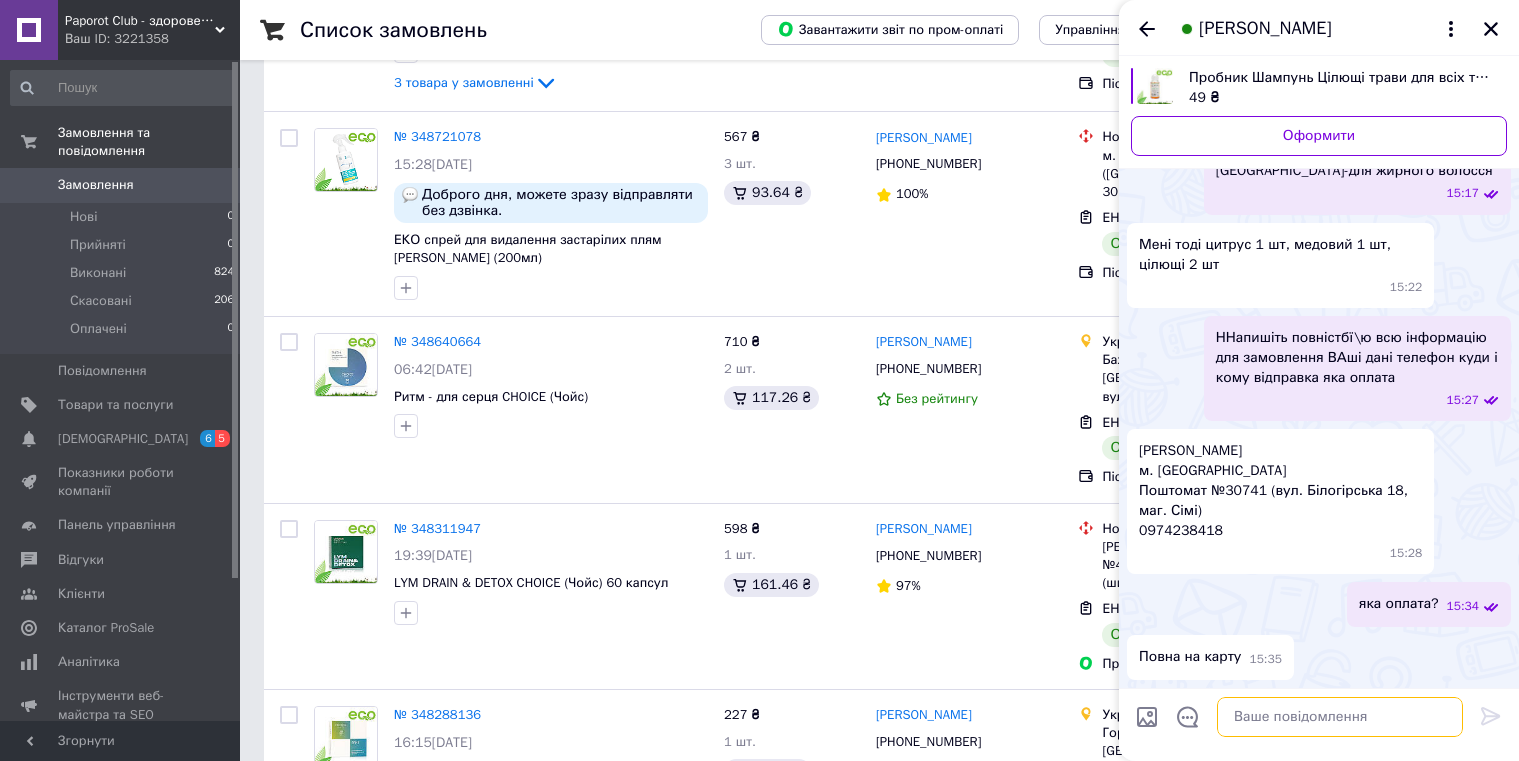 scroll, scrollTop: 432, scrollLeft: 0, axis: vertical 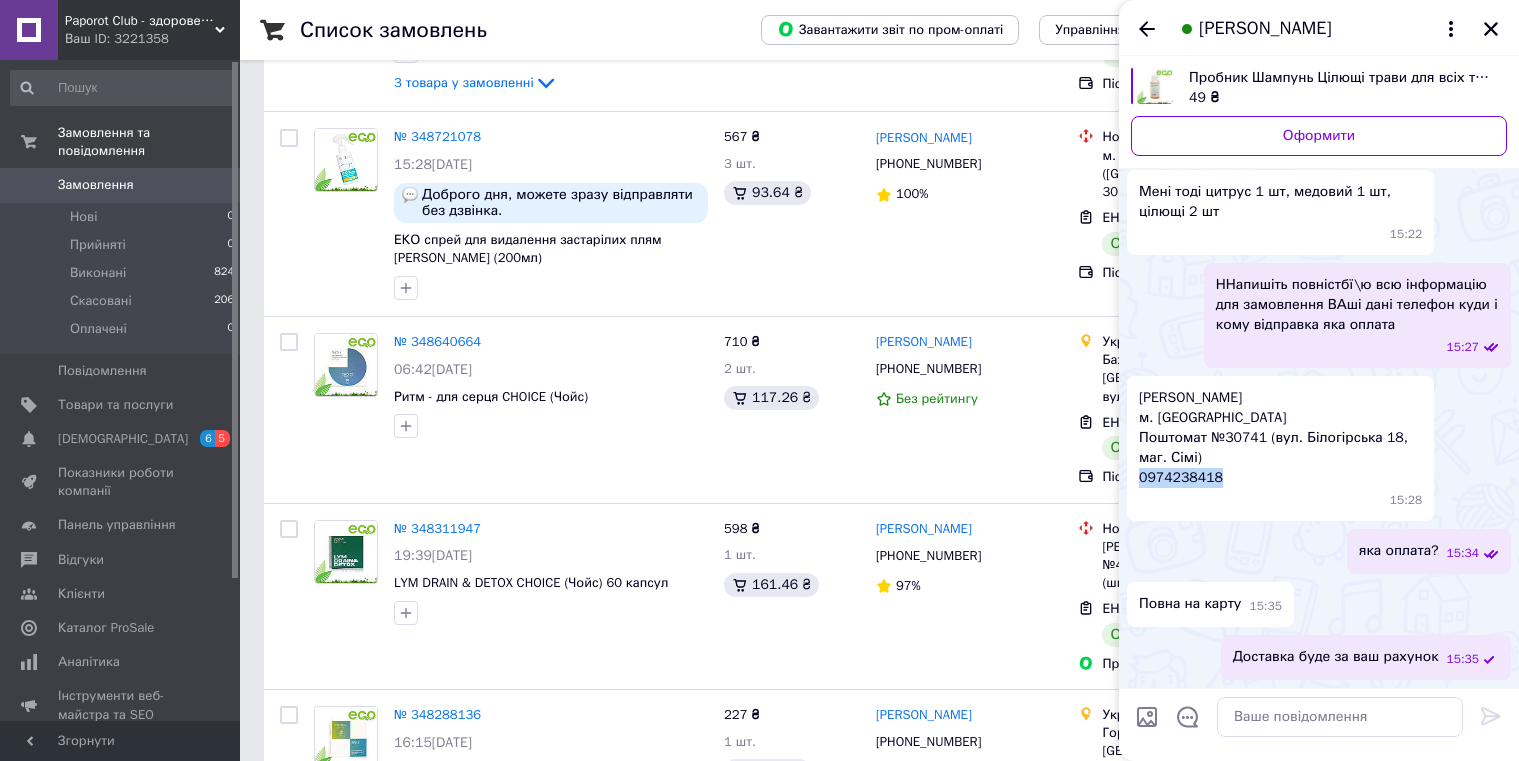 drag, startPoint x: 1220, startPoint y: 479, endPoint x: 1179, endPoint y: 481, distance: 41.04875 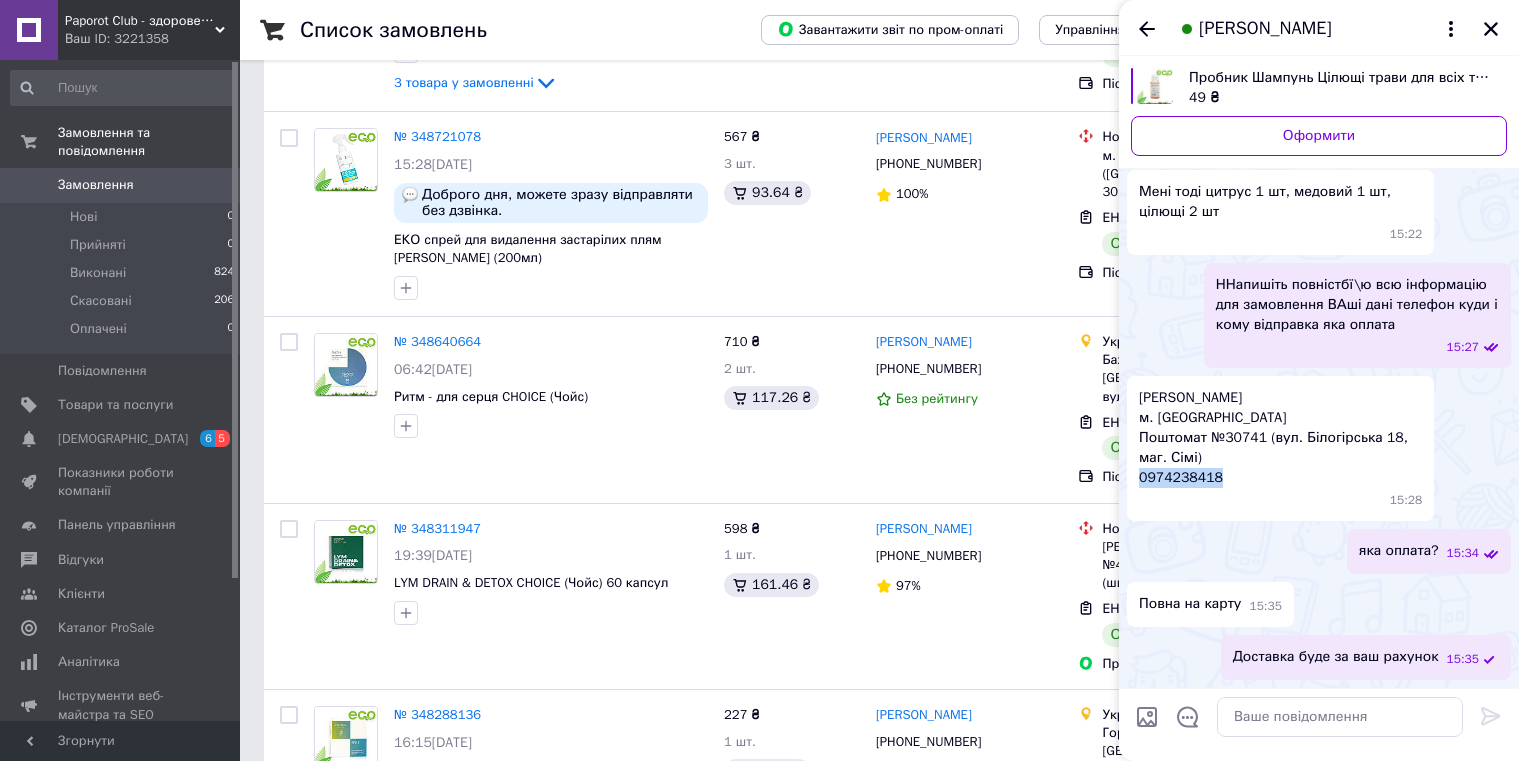 drag, startPoint x: 1324, startPoint y: 397, endPoint x: 1129, endPoint y: 406, distance: 195.20758 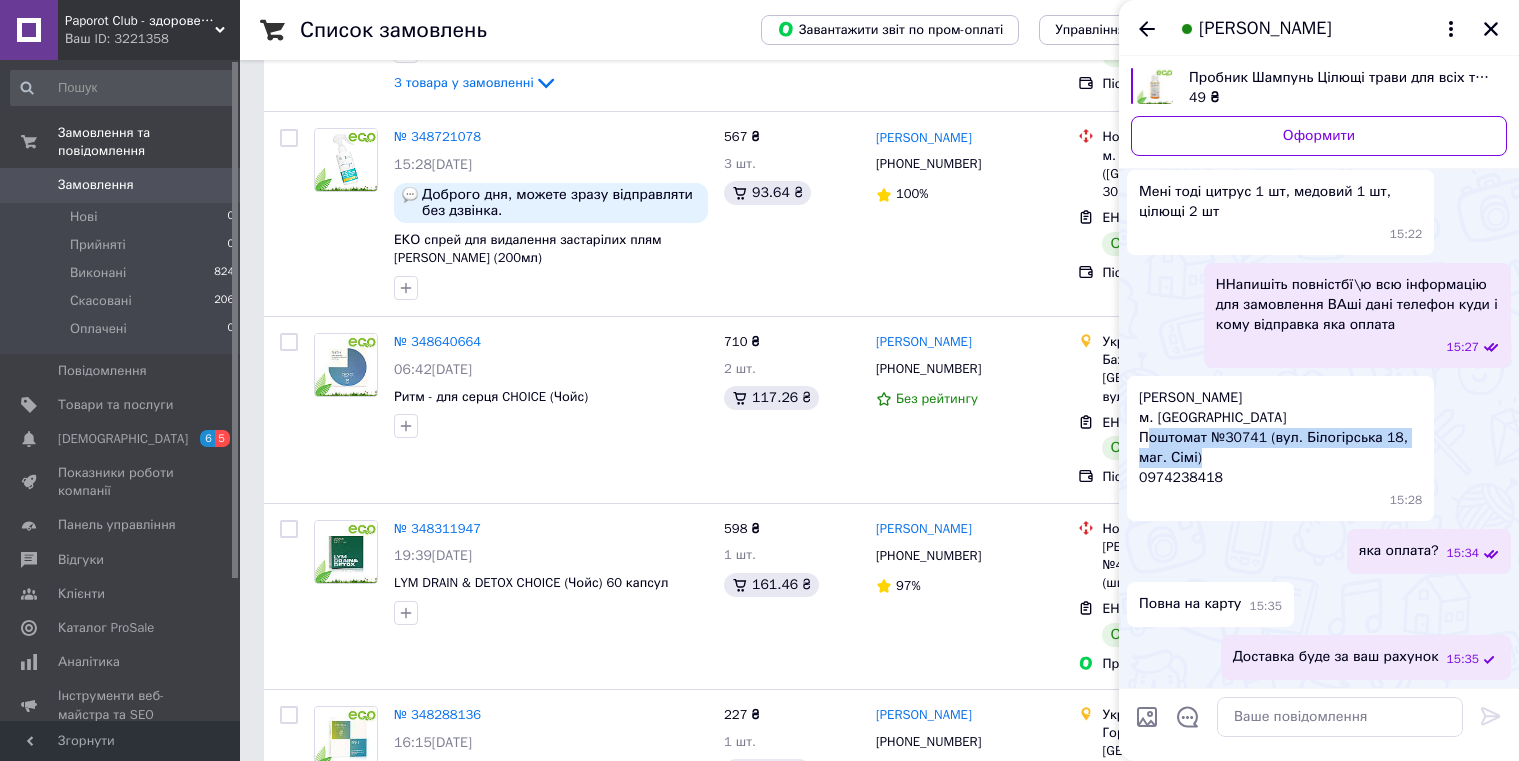 drag, startPoint x: 1144, startPoint y: 439, endPoint x: 1207, endPoint y: 457, distance: 65.52099 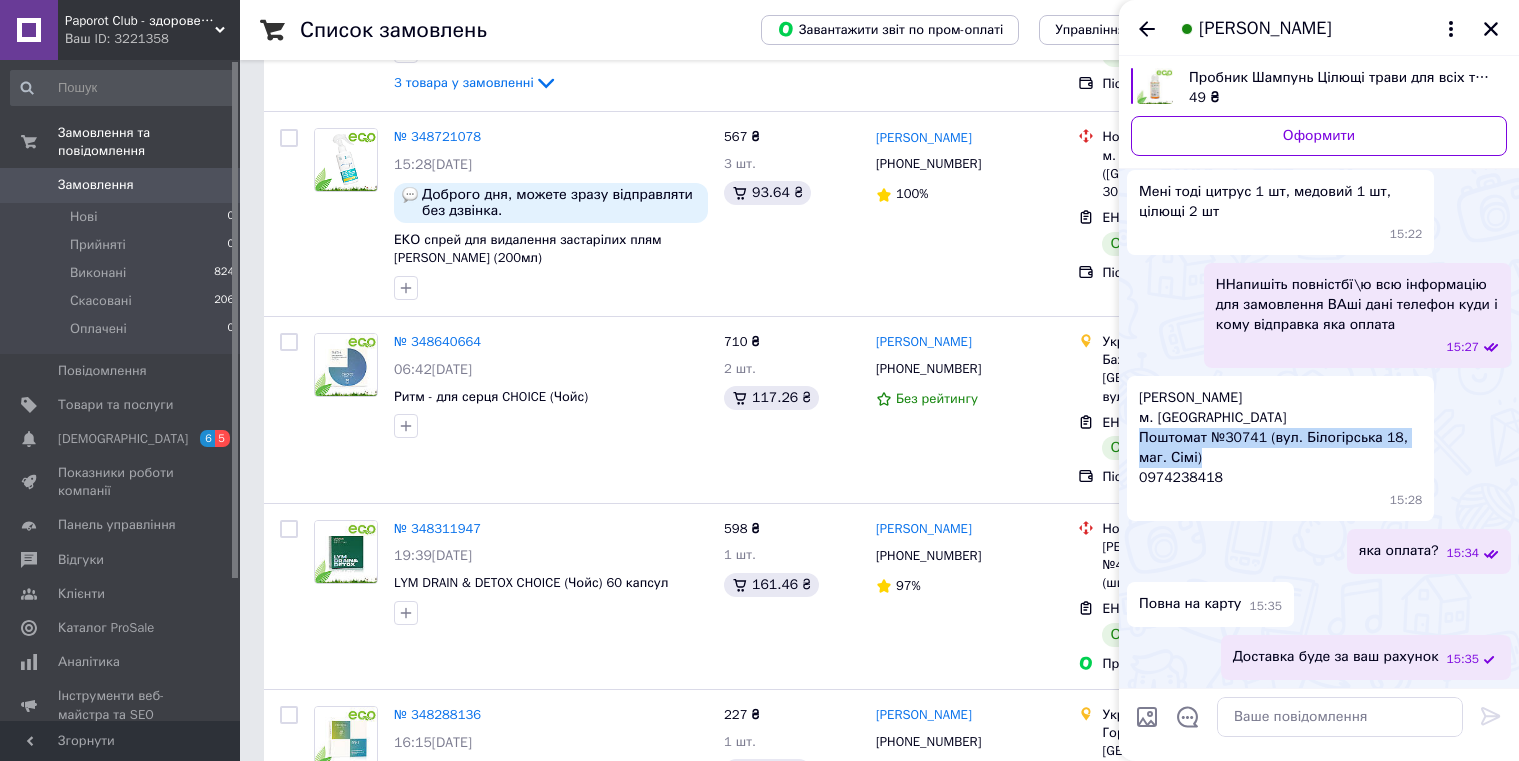 drag, startPoint x: 1140, startPoint y: 438, endPoint x: 1187, endPoint y: 453, distance: 49.335587 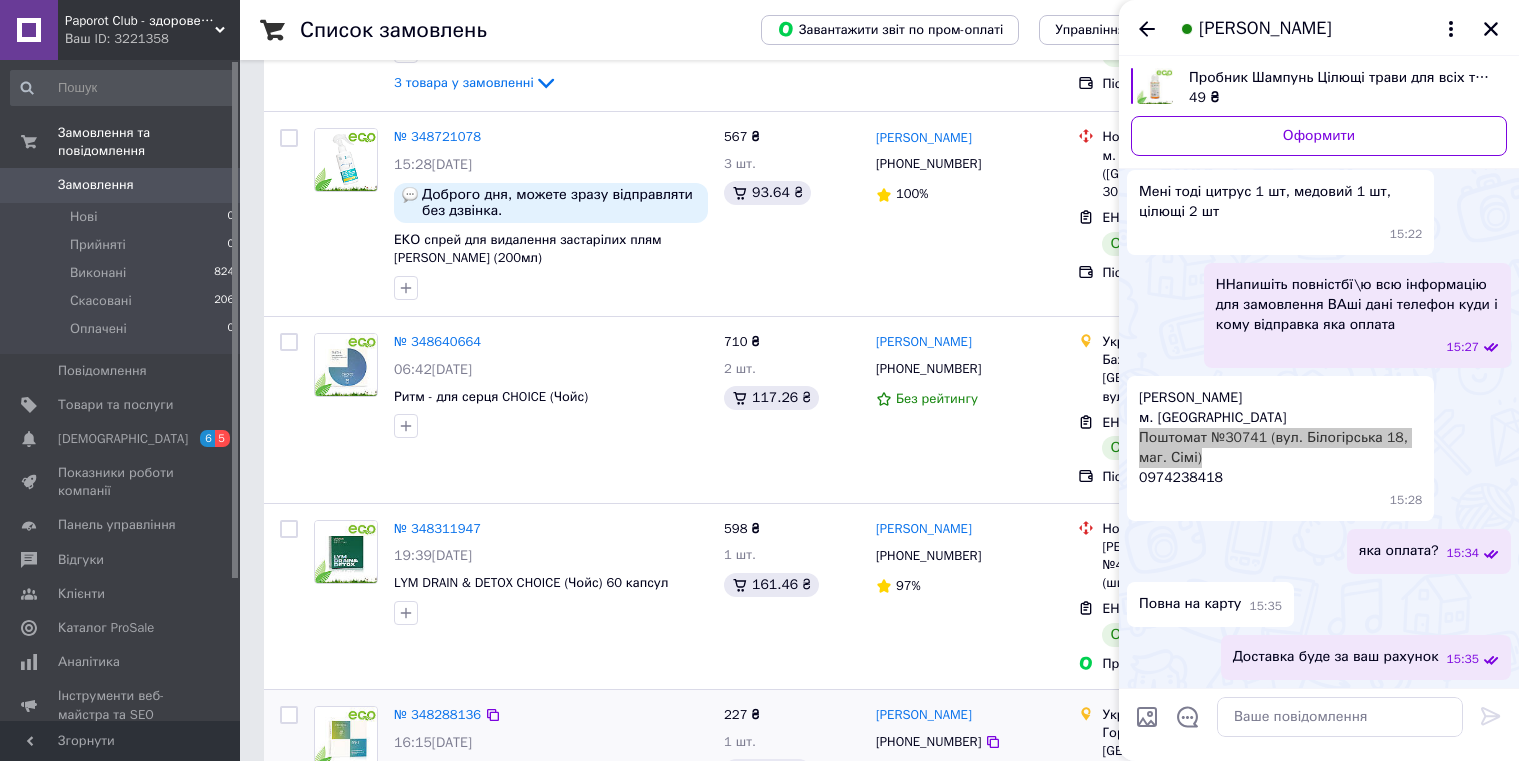 scroll, scrollTop: 486, scrollLeft: 0, axis: vertical 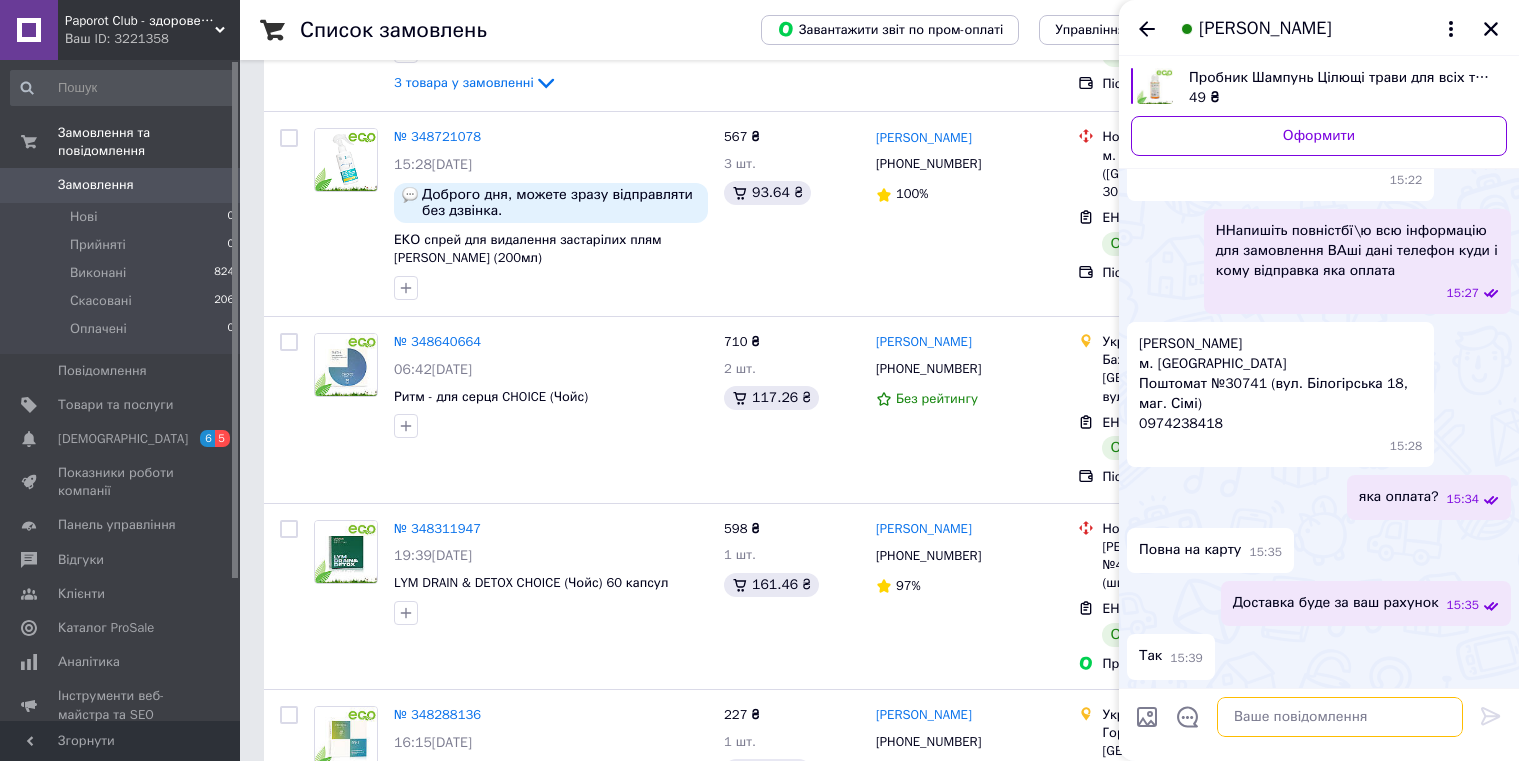 click at bounding box center (1340, 717) 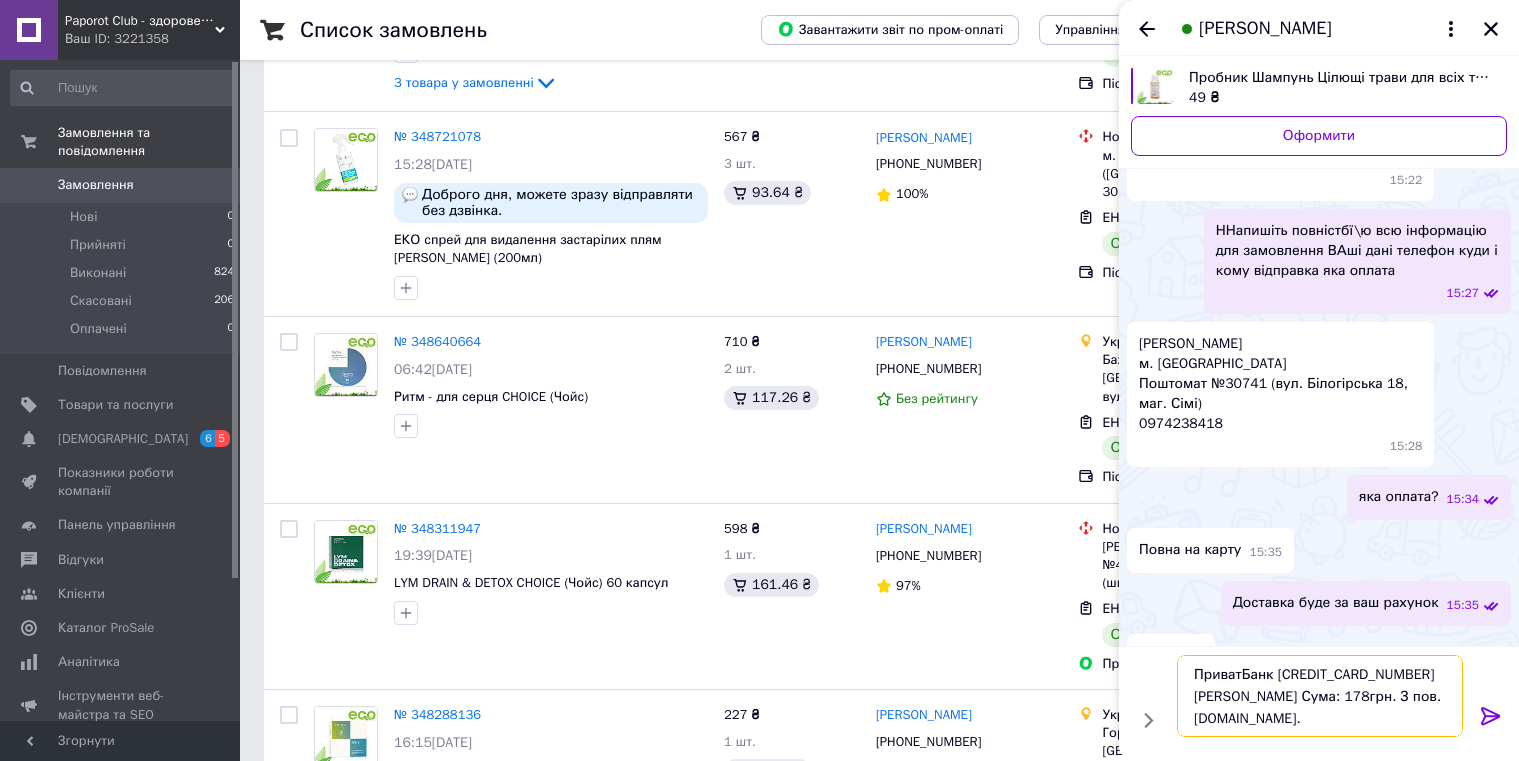 type 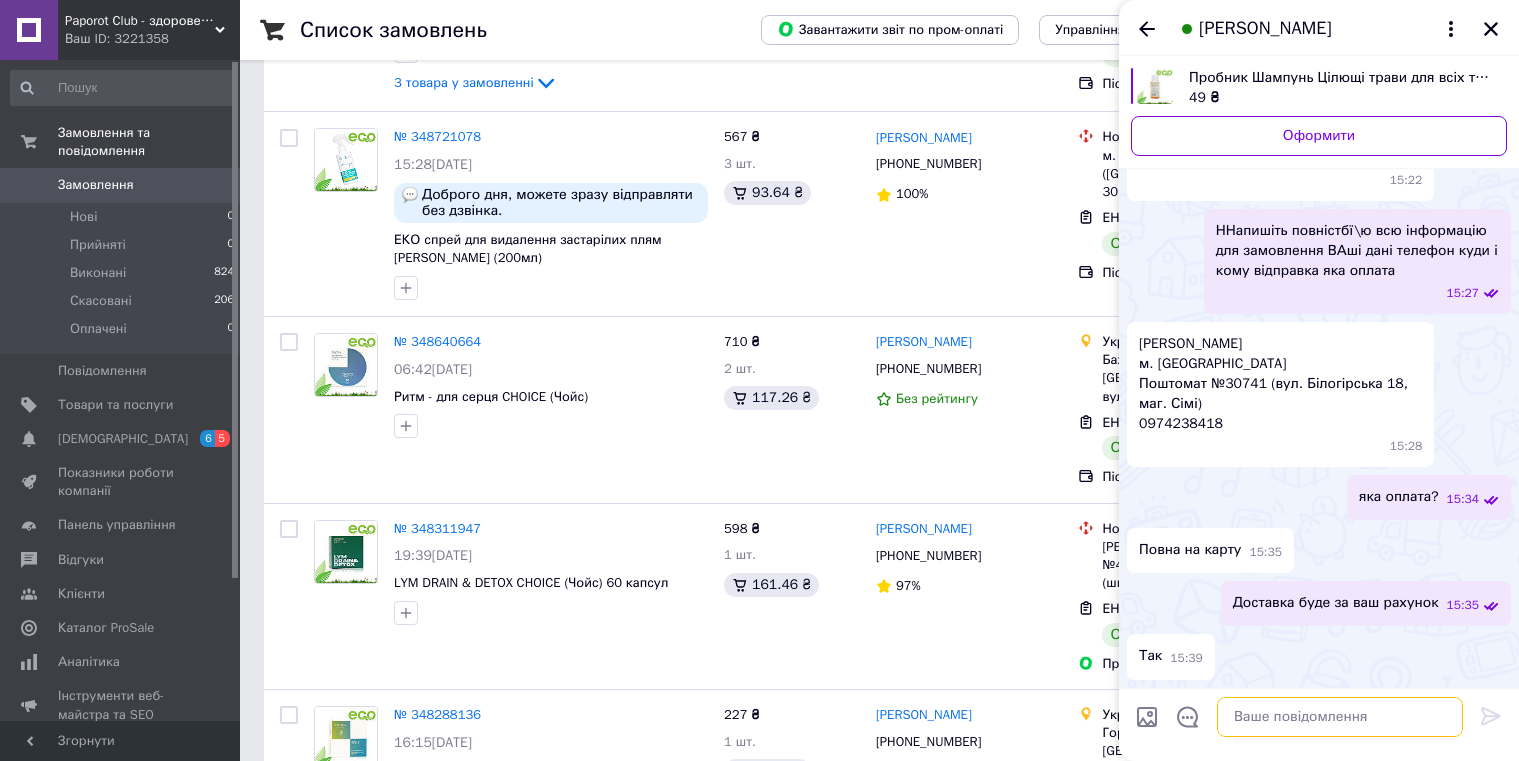 scroll, scrollTop: 579, scrollLeft: 0, axis: vertical 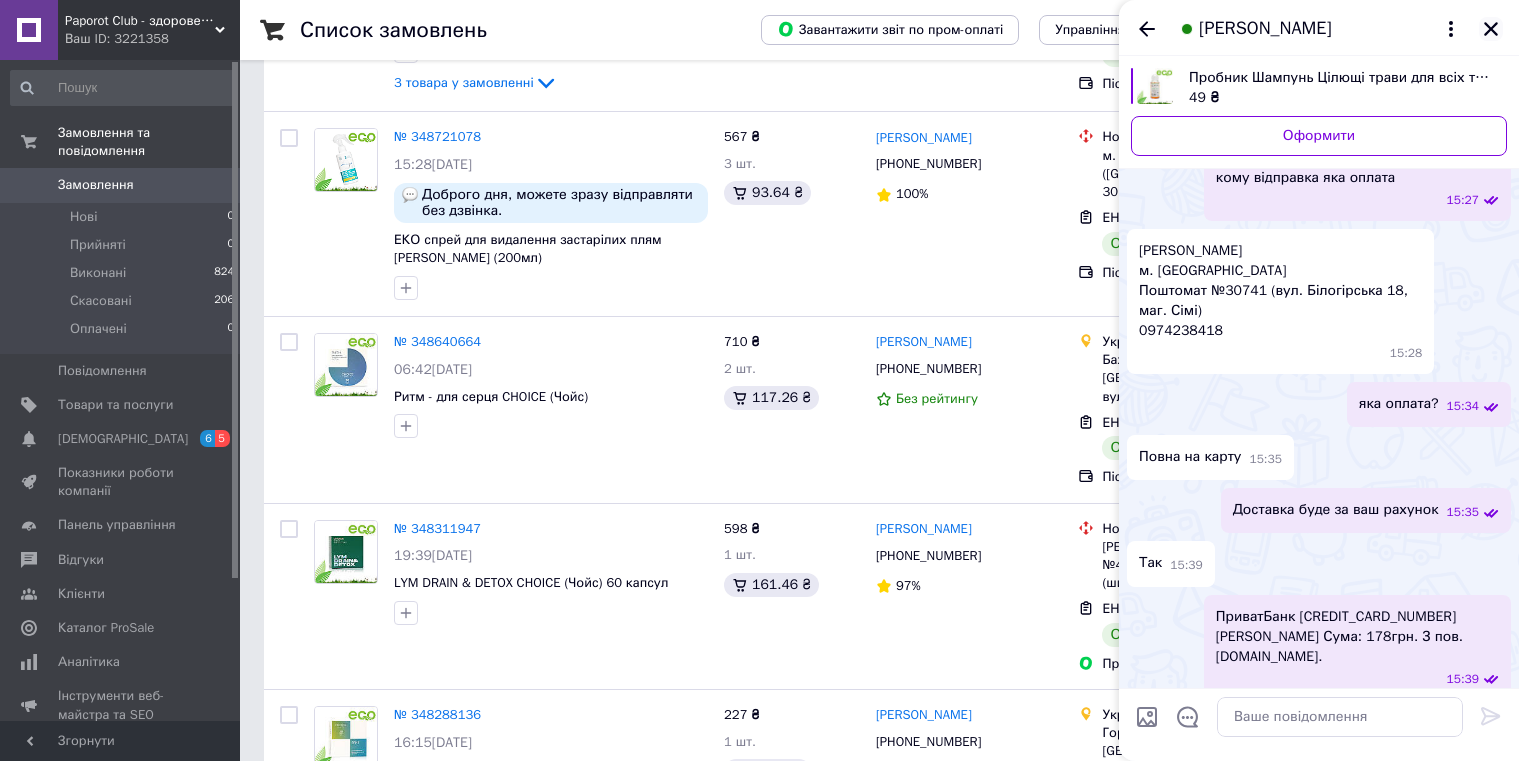 click 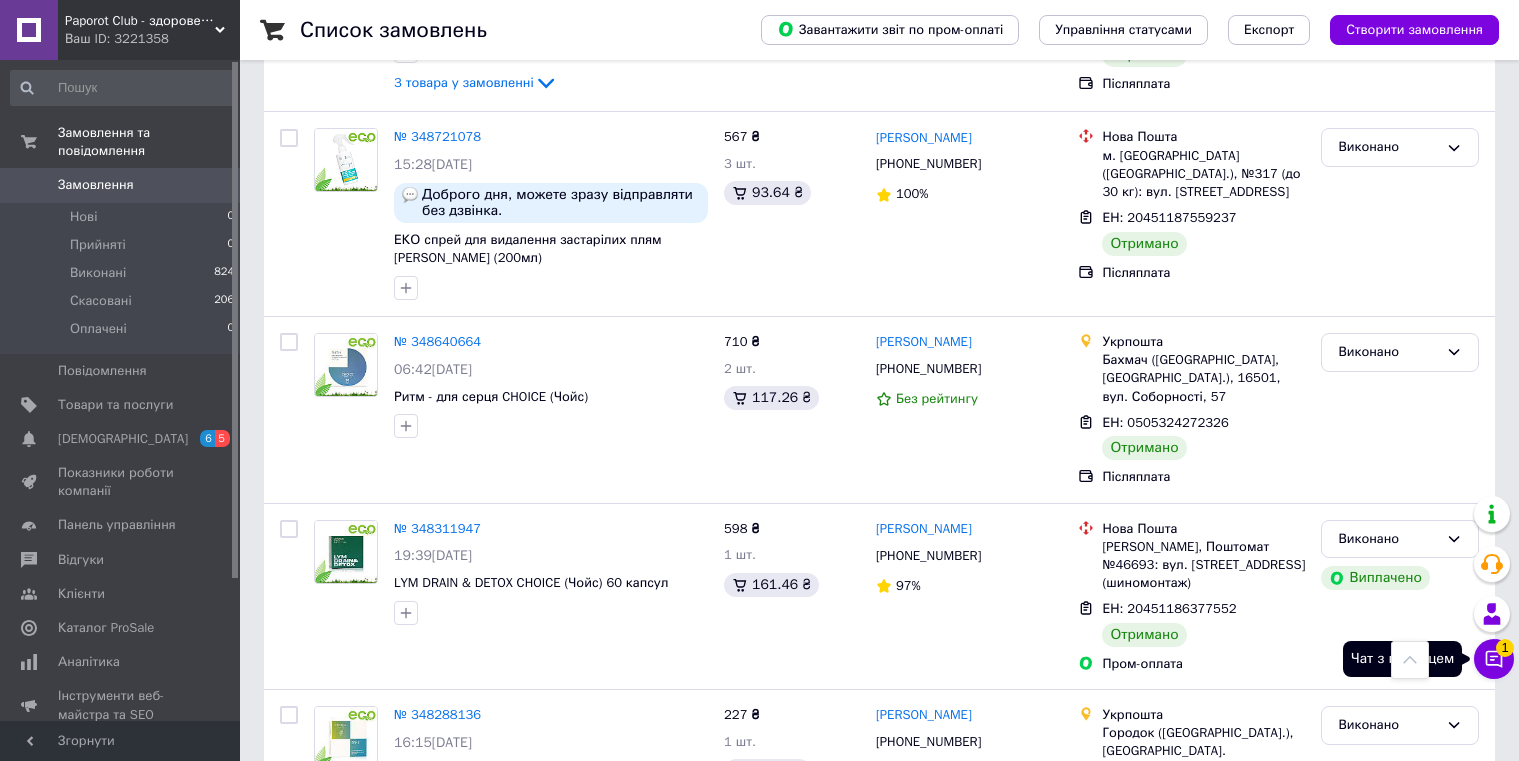 click on "Чат з покупцем 1" at bounding box center [1494, 659] 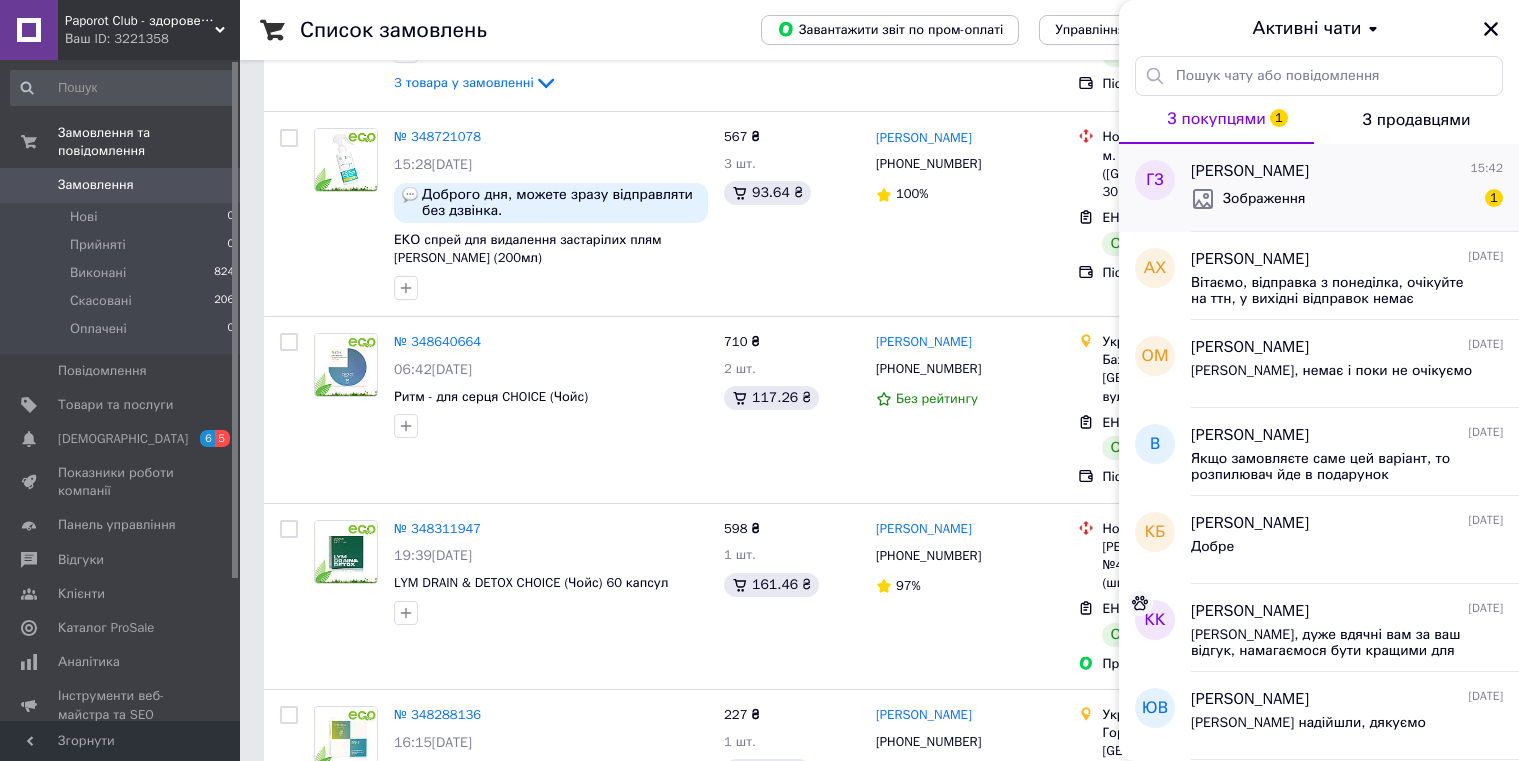 click on "Зображення" at bounding box center [1264, 199] 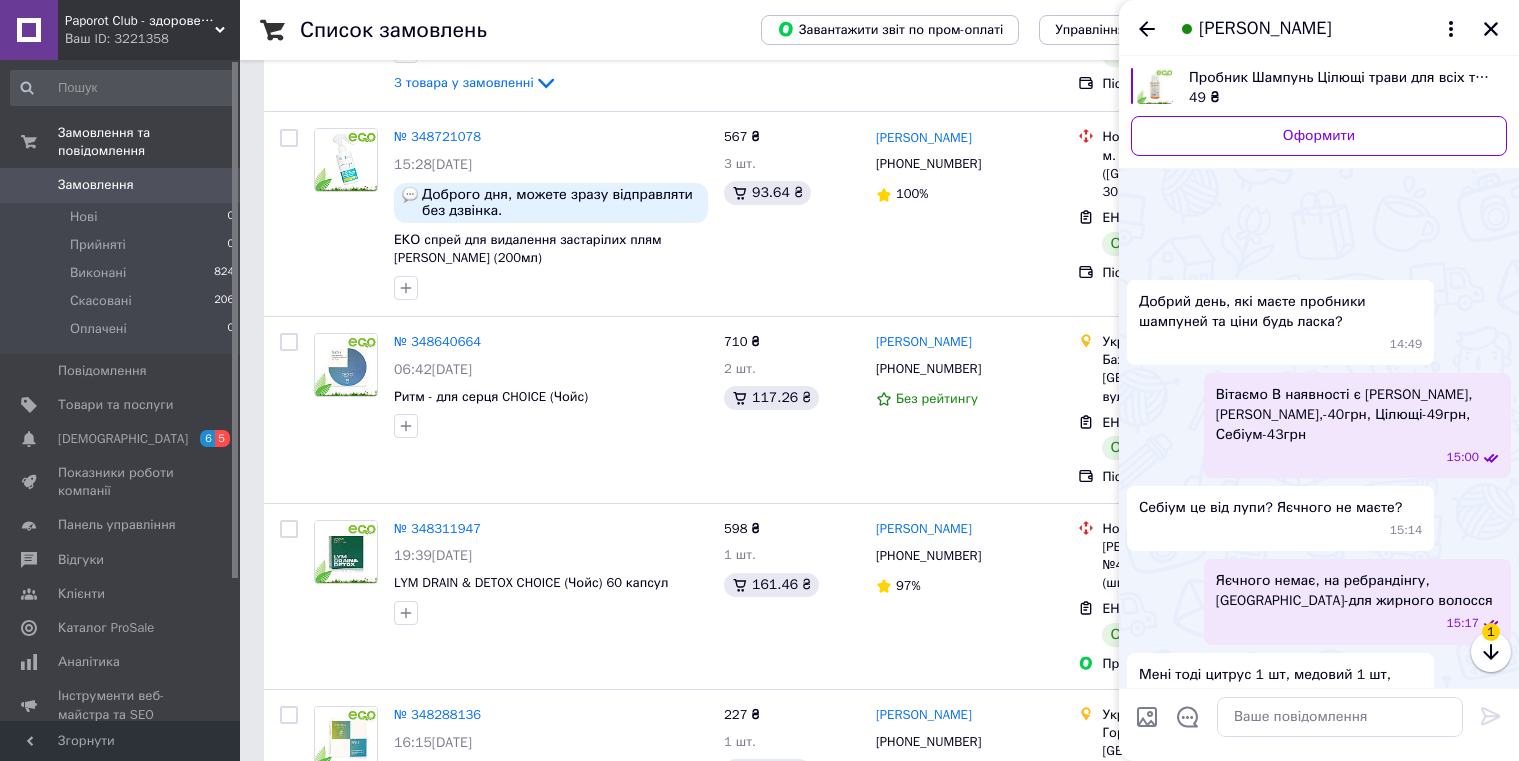 scroll, scrollTop: 850, scrollLeft: 0, axis: vertical 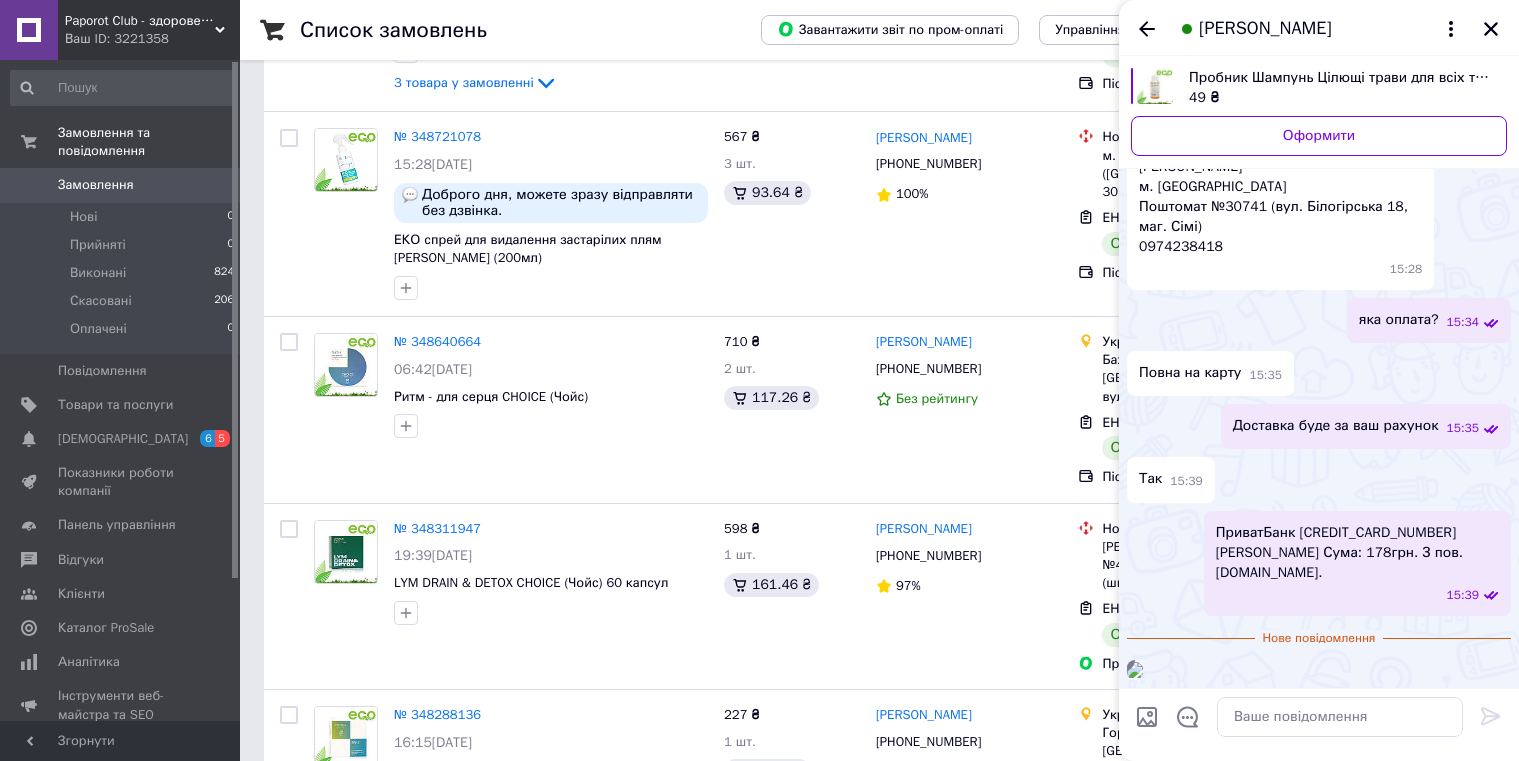 click at bounding box center [1135, 670] 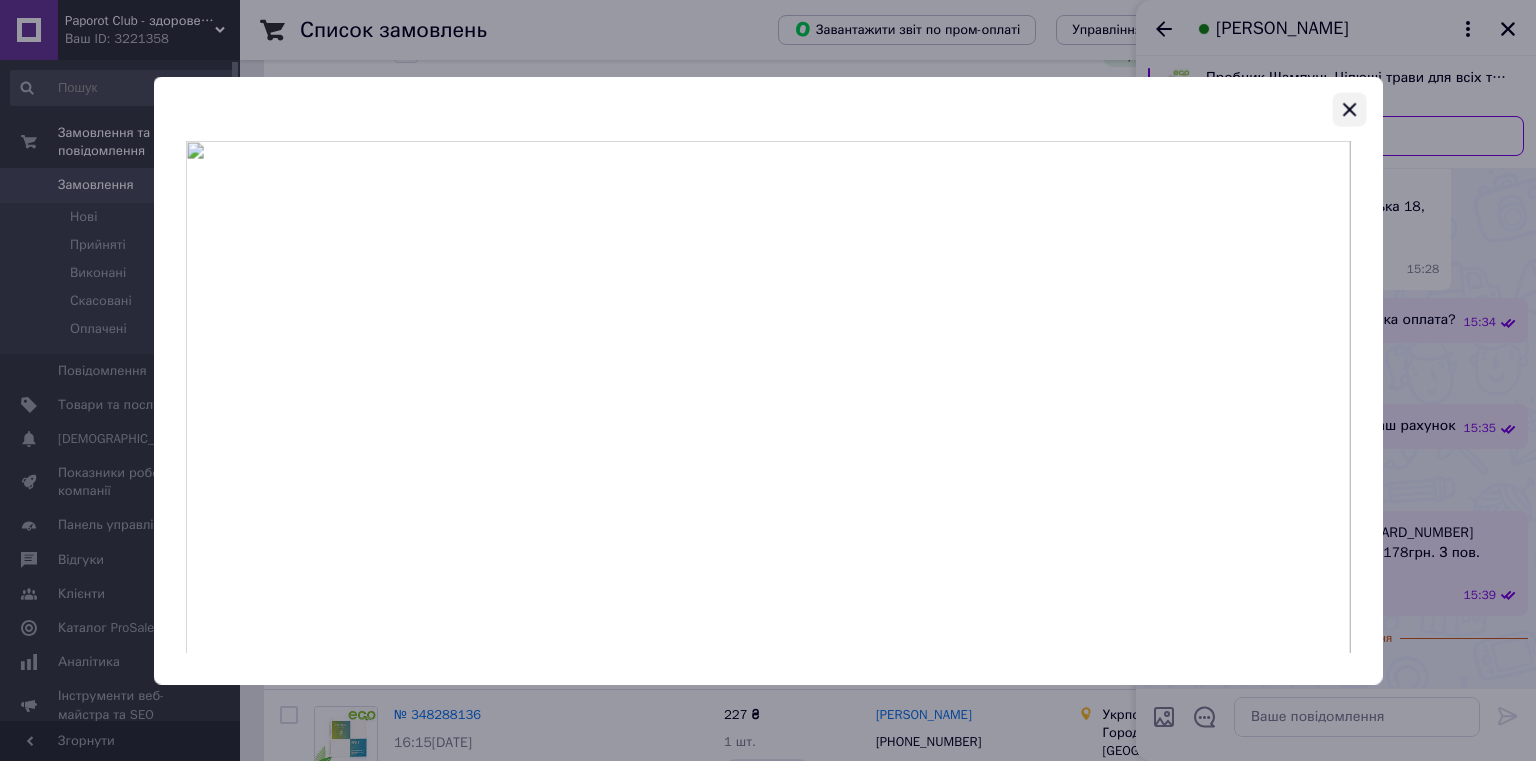 click 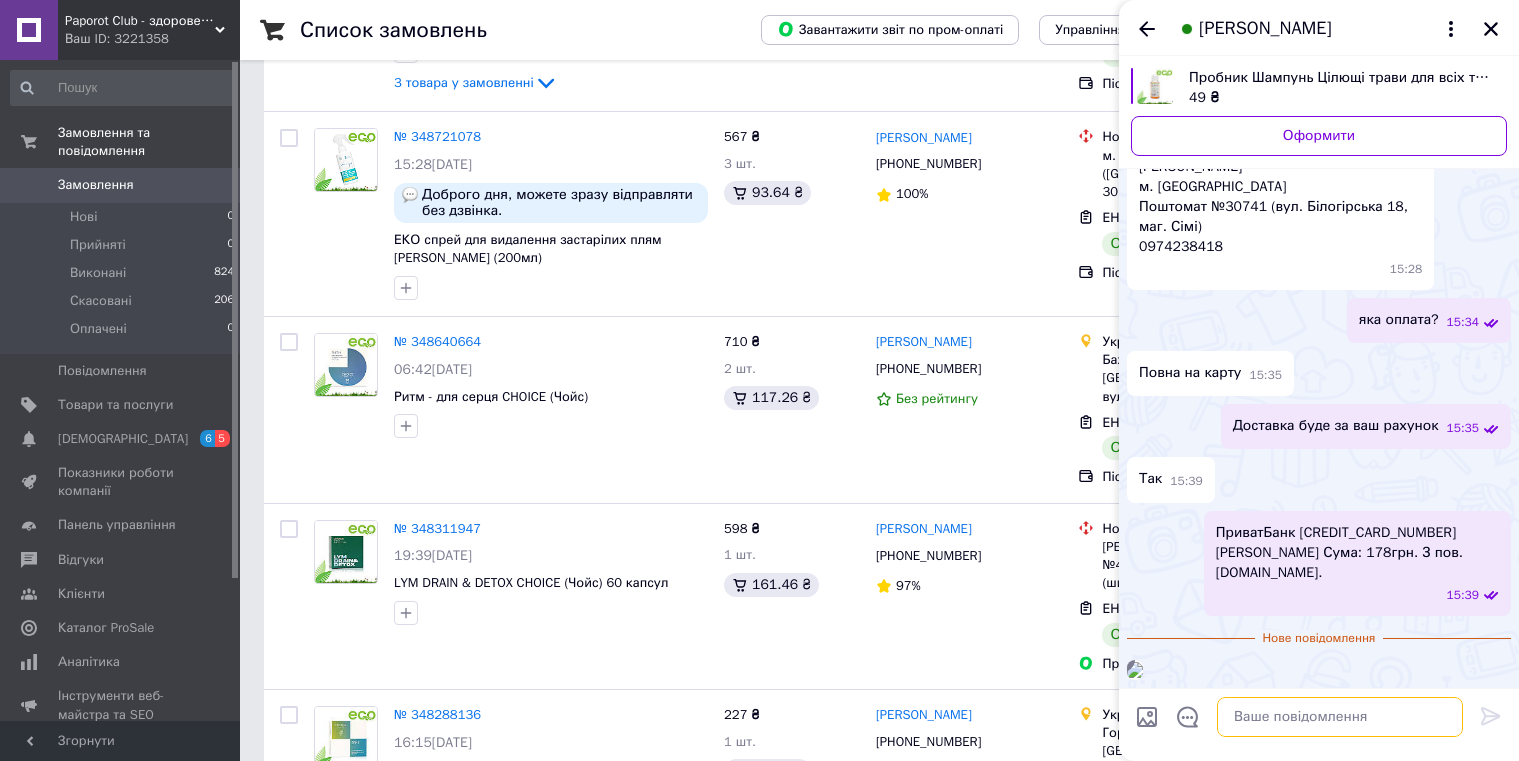 click at bounding box center [1340, 717] 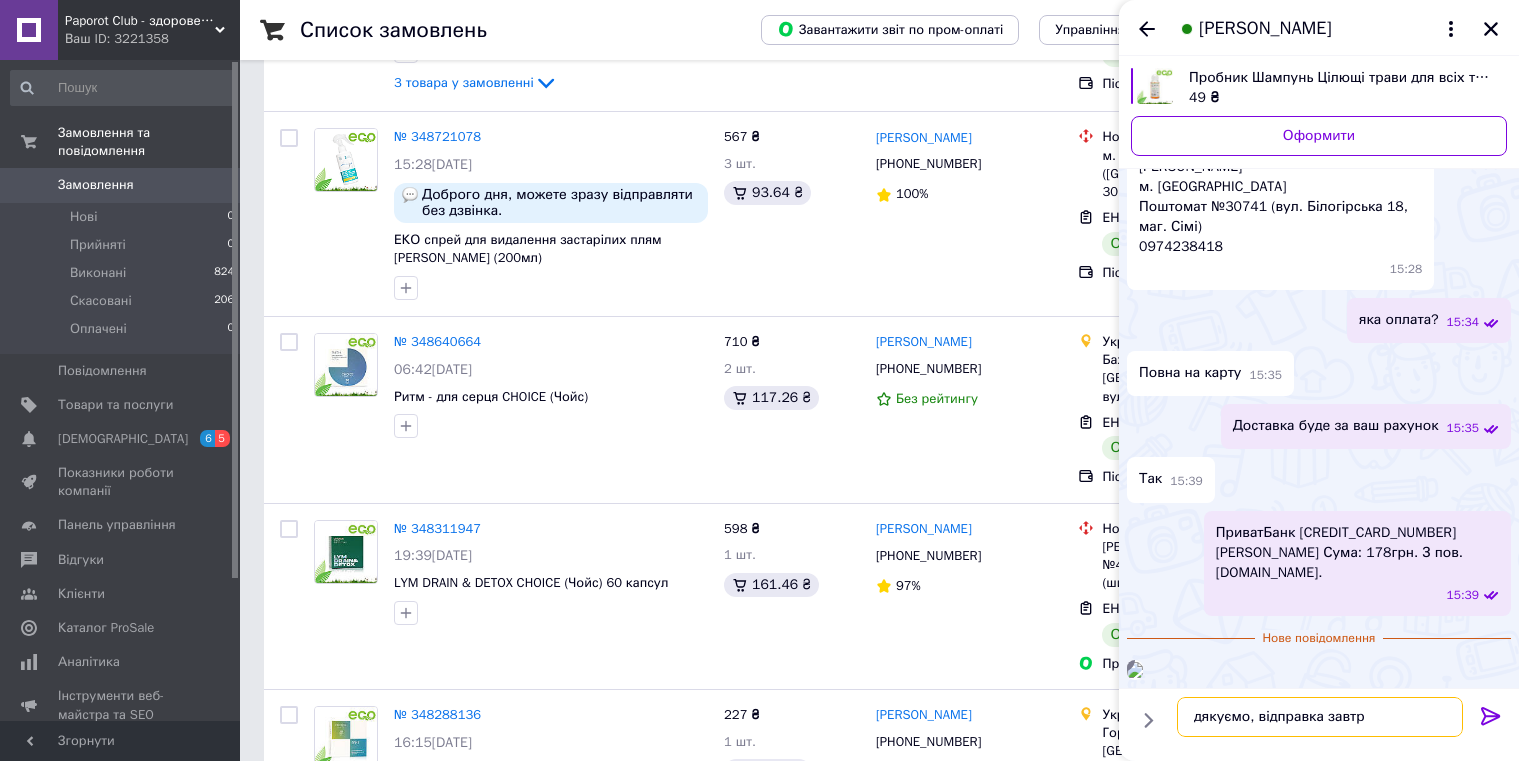 type on "дякуємо, відправка завтра" 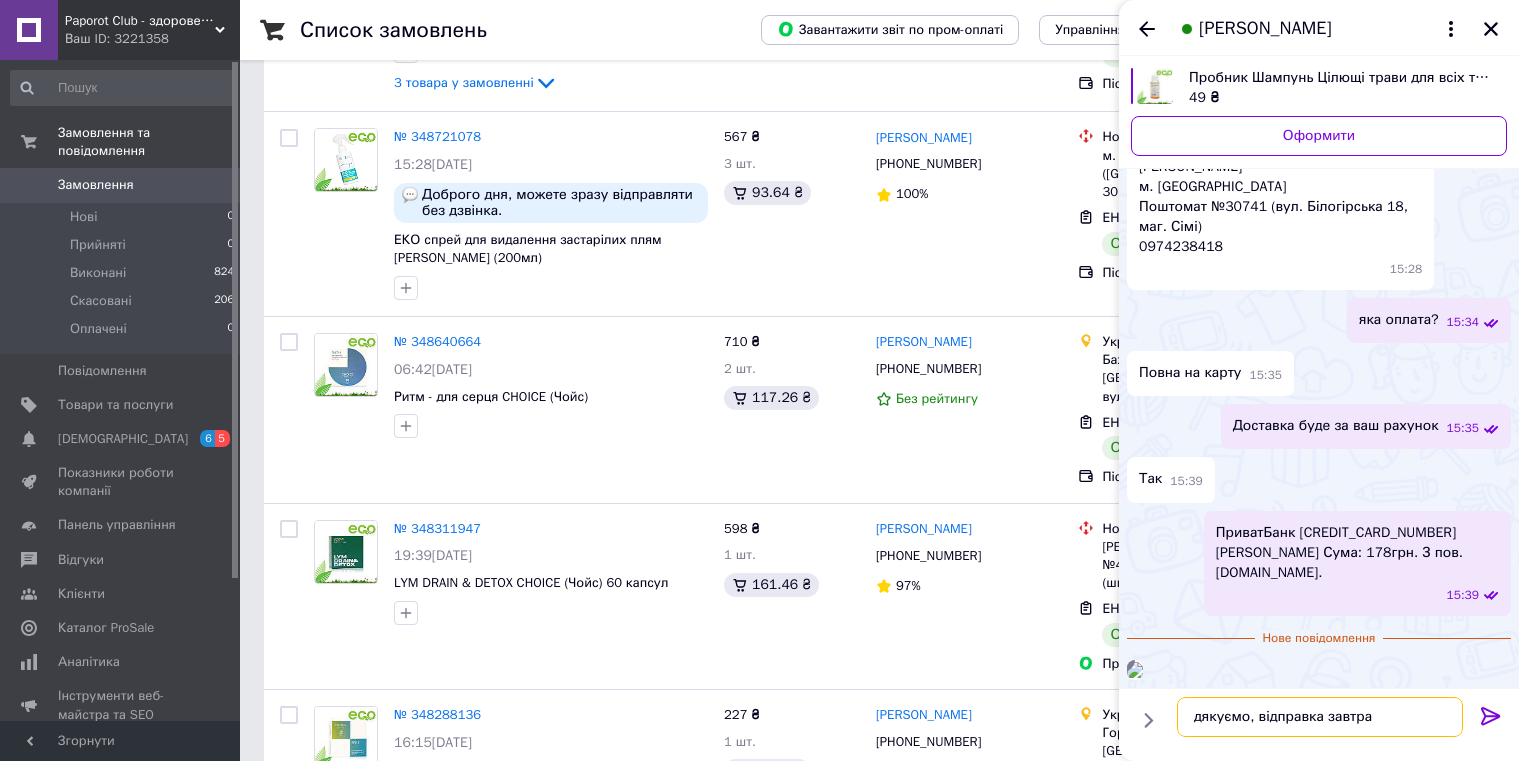 type 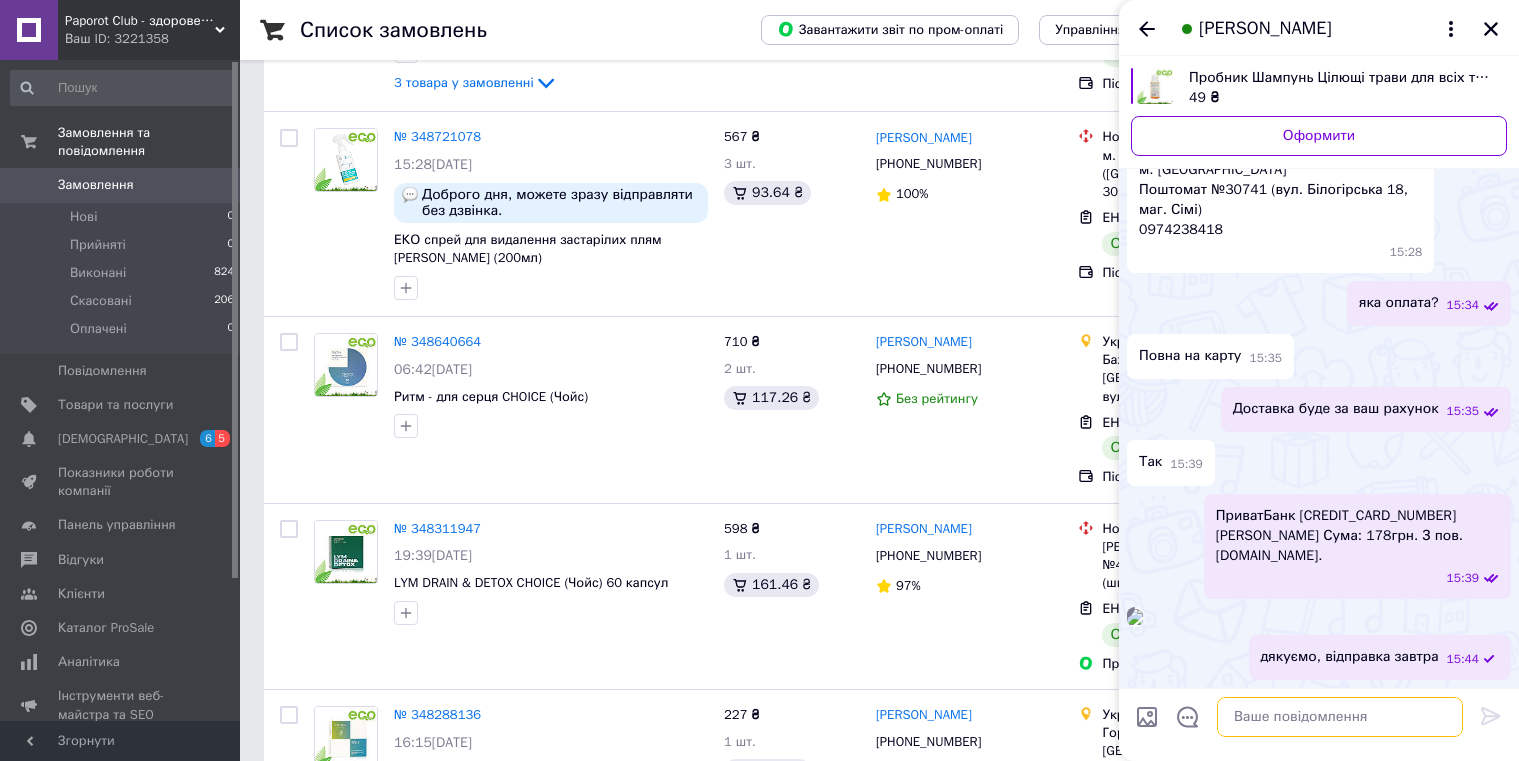 scroll, scrollTop: 940, scrollLeft: 0, axis: vertical 